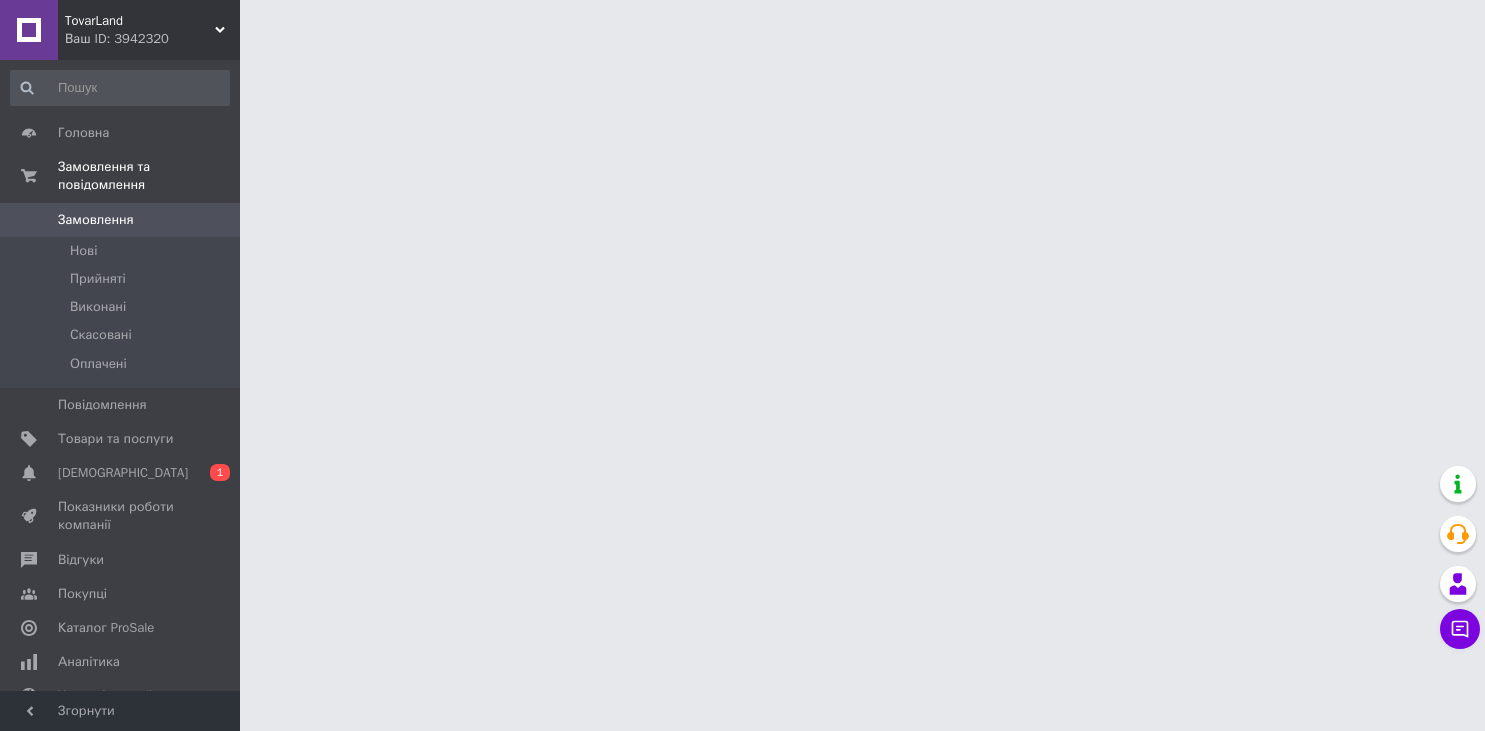scroll, scrollTop: 0, scrollLeft: 0, axis: both 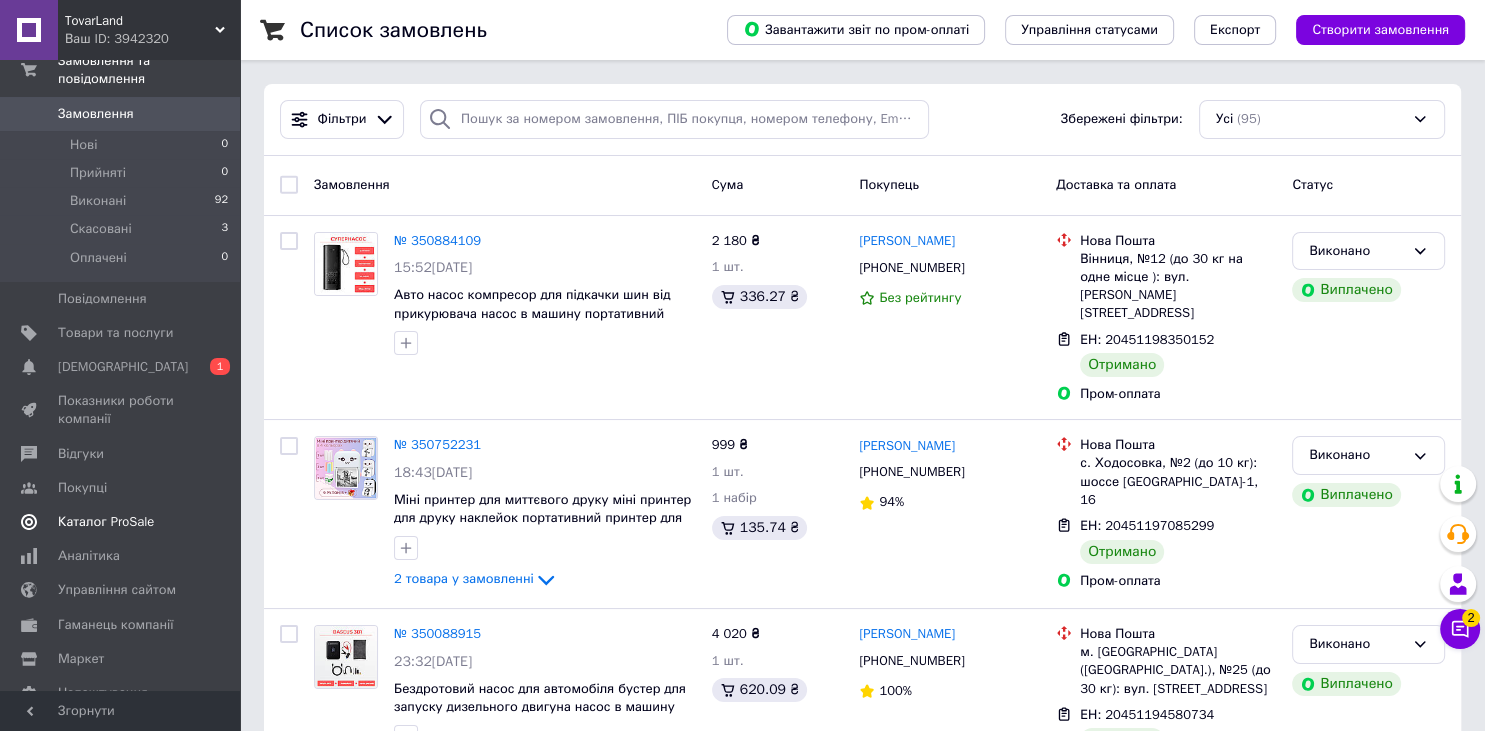 click on "Каталог ProSale" at bounding box center (106, 522) 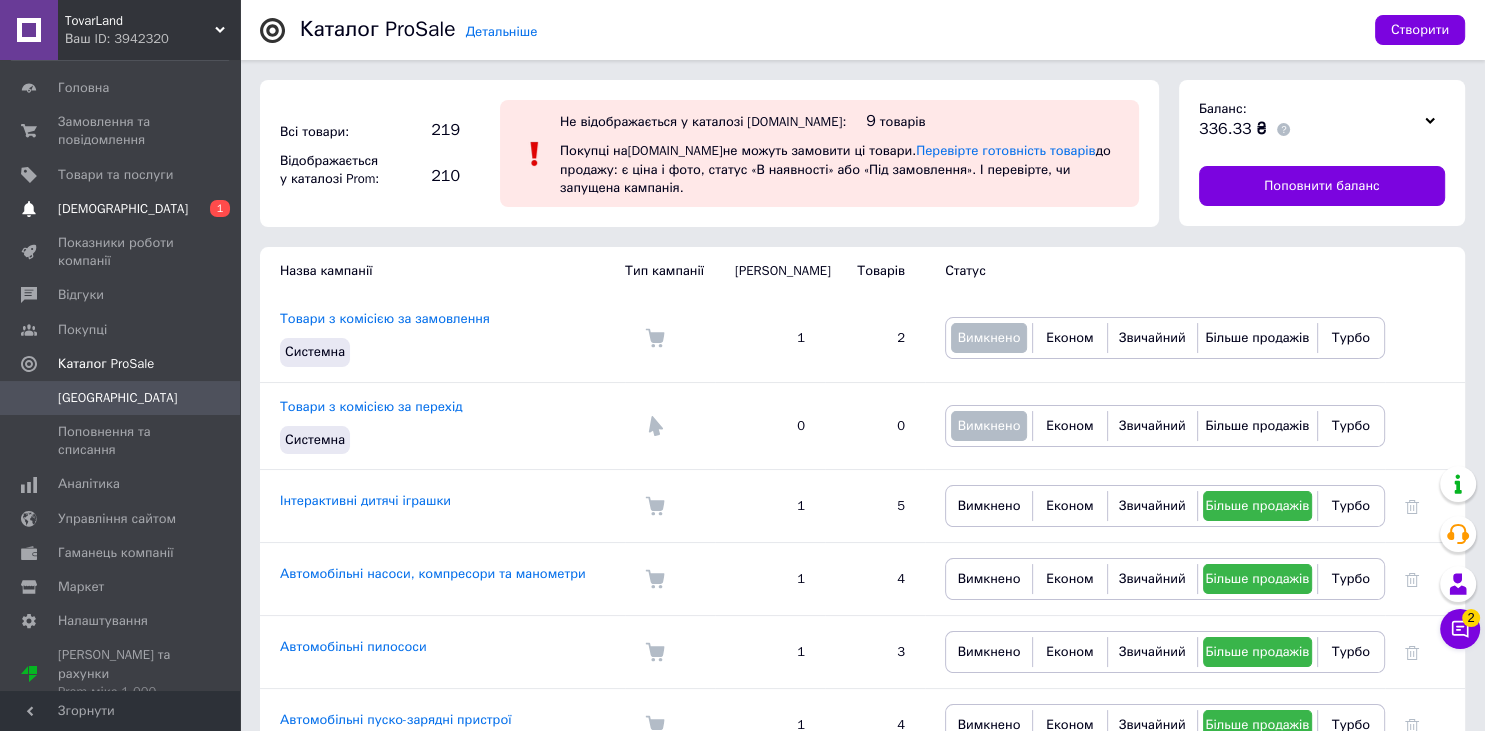 click on "Сповіщення 0 1" at bounding box center [120, 209] 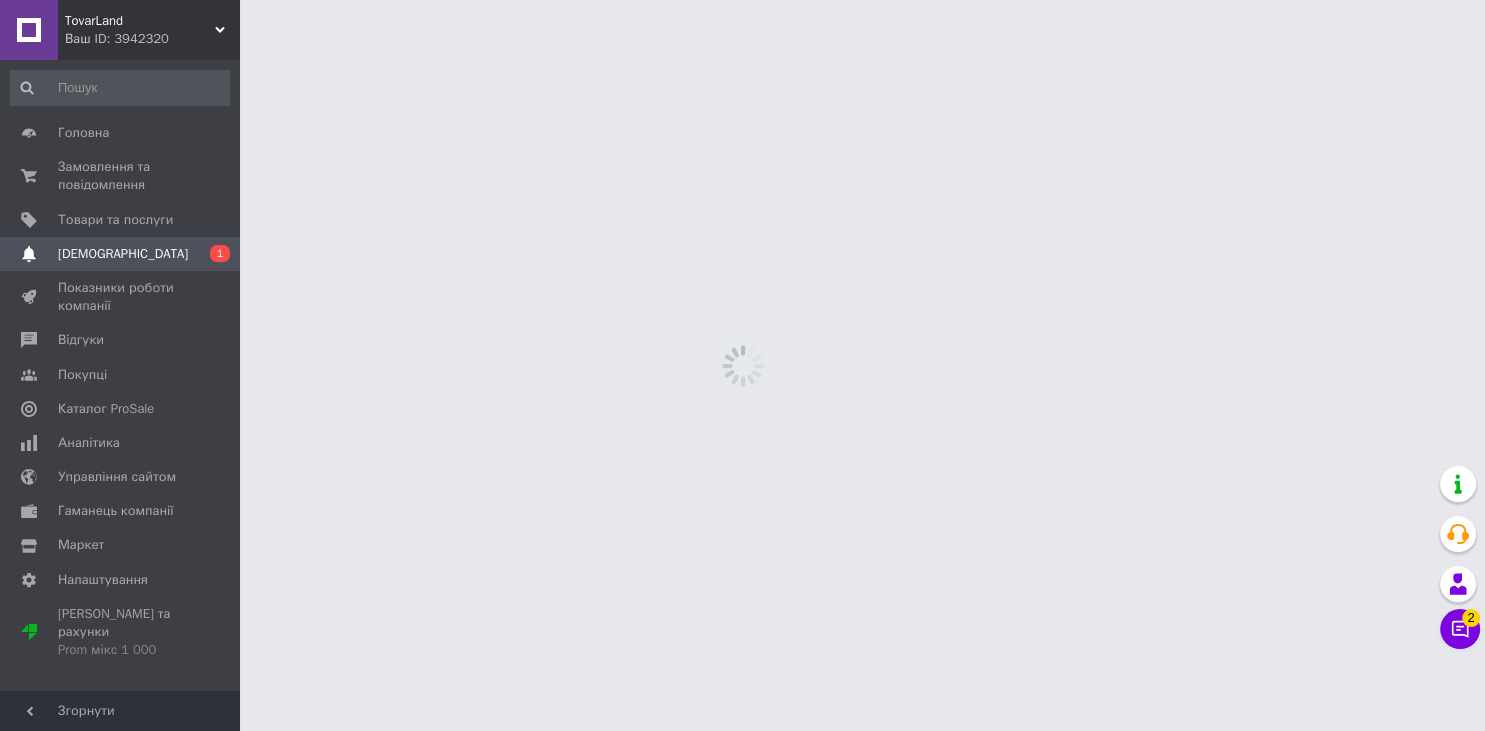 scroll, scrollTop: 0, scrollLeft: 0, axis: both 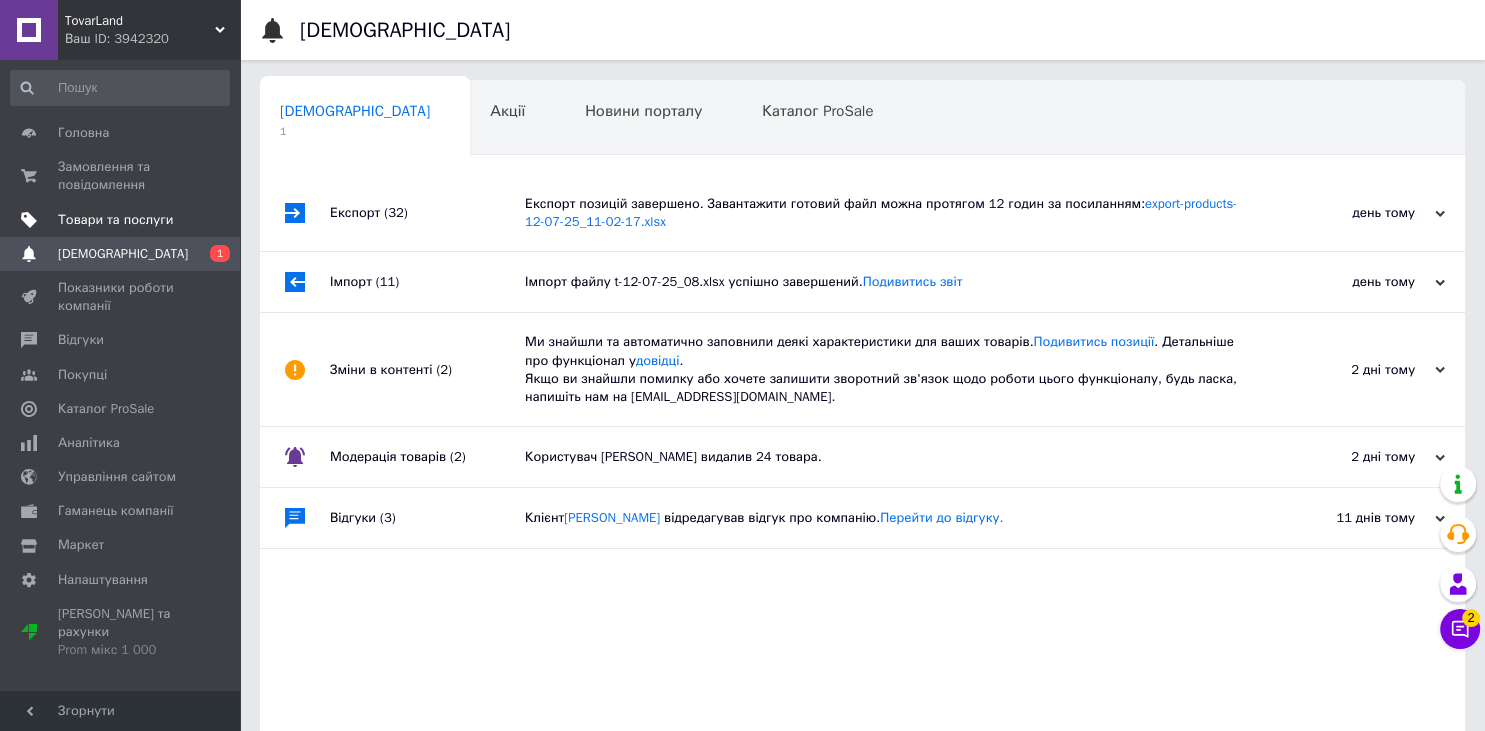 click on "Товари та послуги" at bounding box center (115, 220) 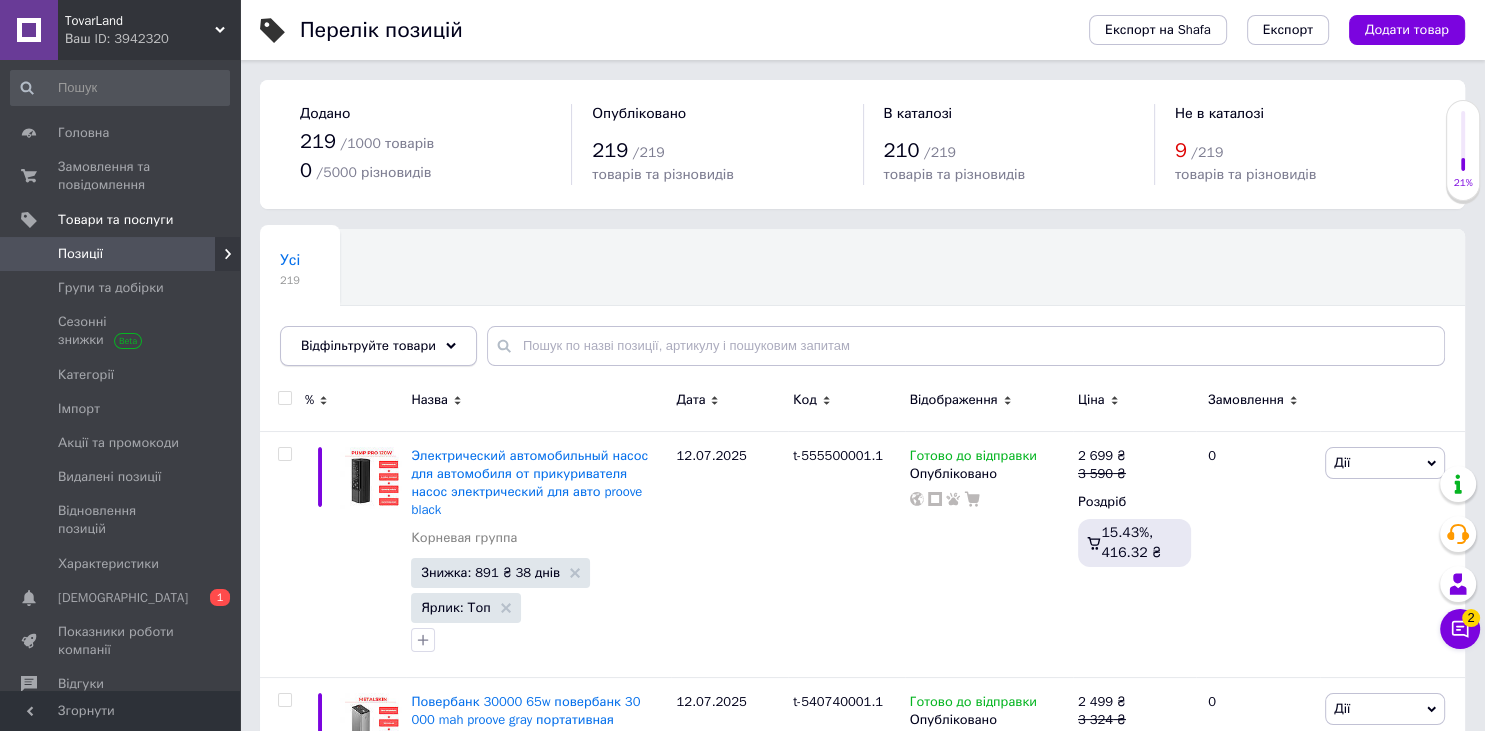 click on "Відфільтруйте товари" at bounding box center (368, 345) 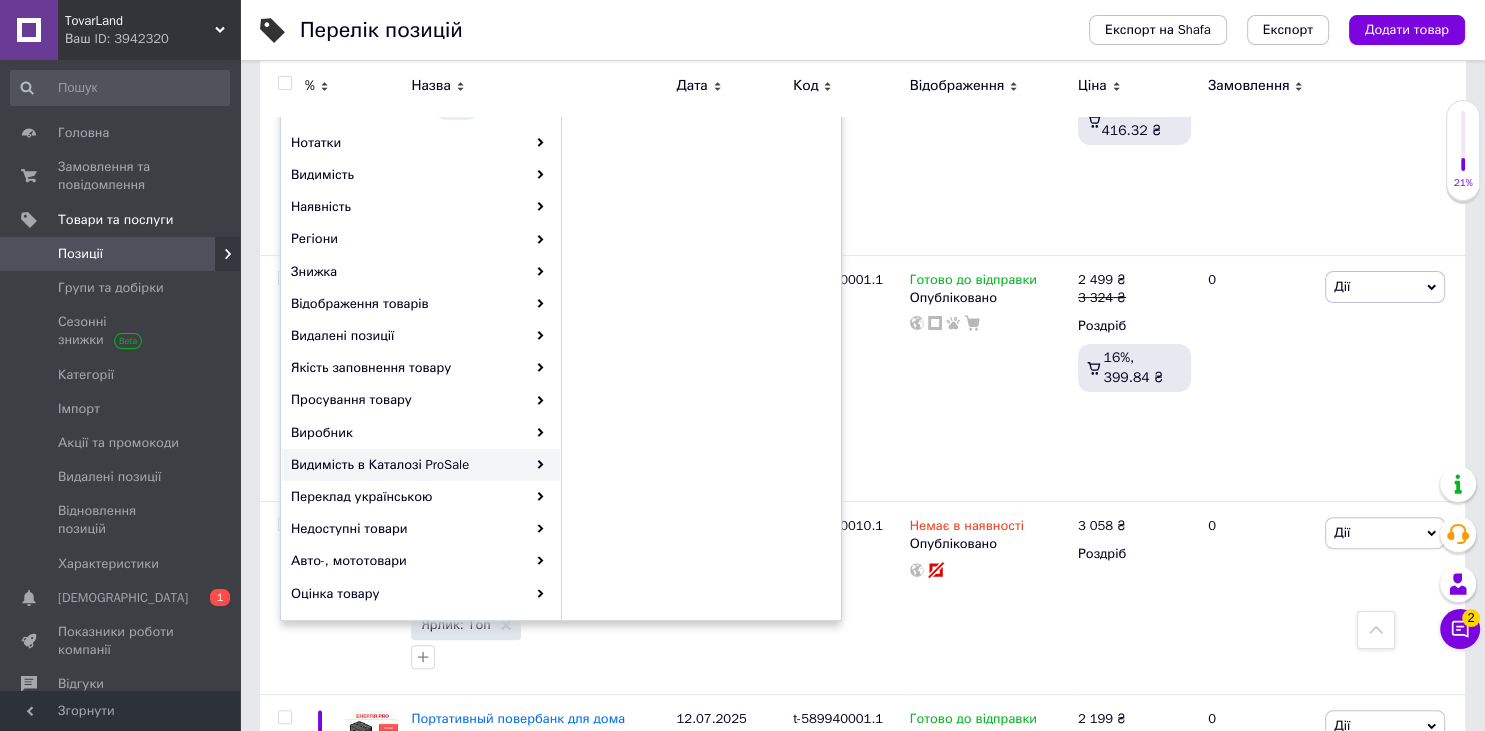 scroll, scrollTop: 211, scrollLeft: 0, axis: vertical 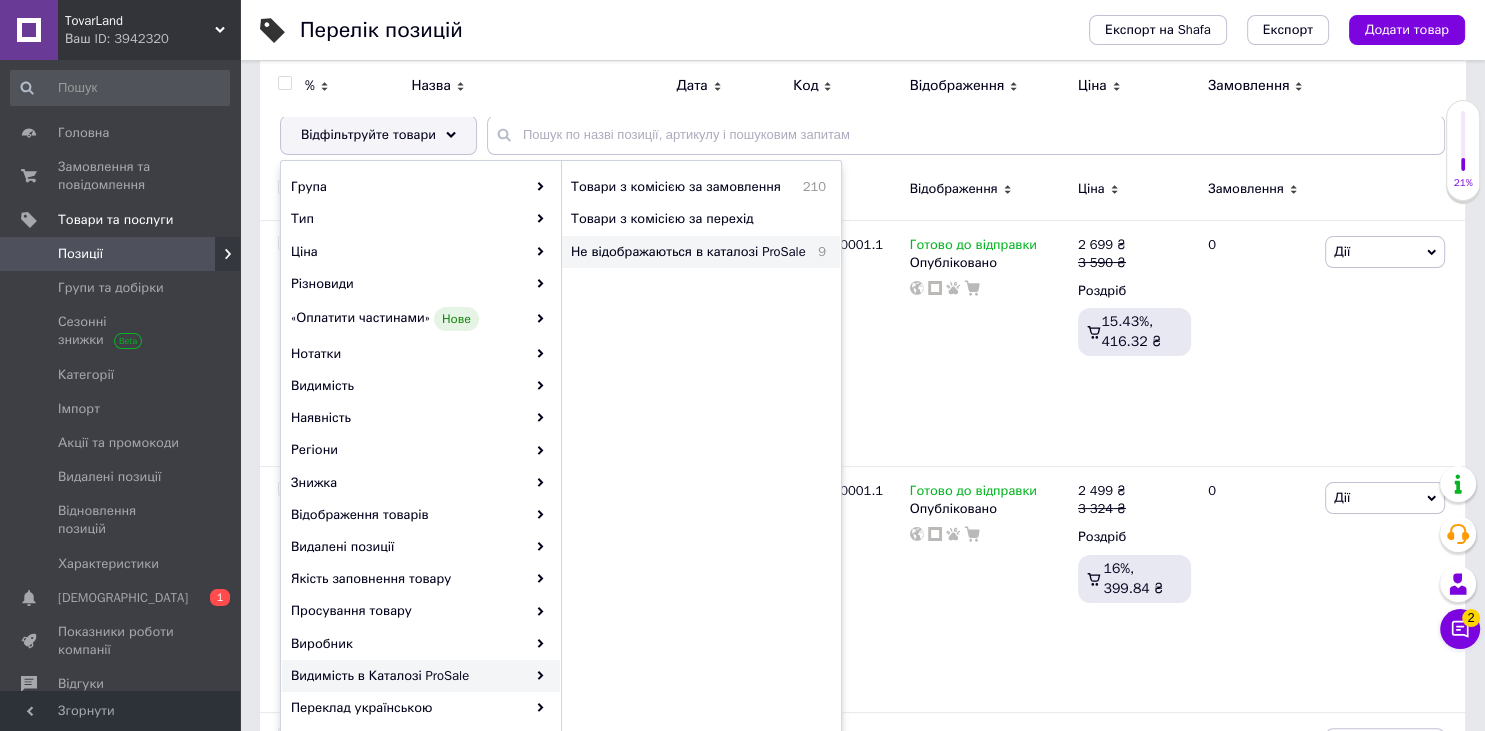 click on "Не відображаються в каталозі ProSale" at bounding box center [689, 252] 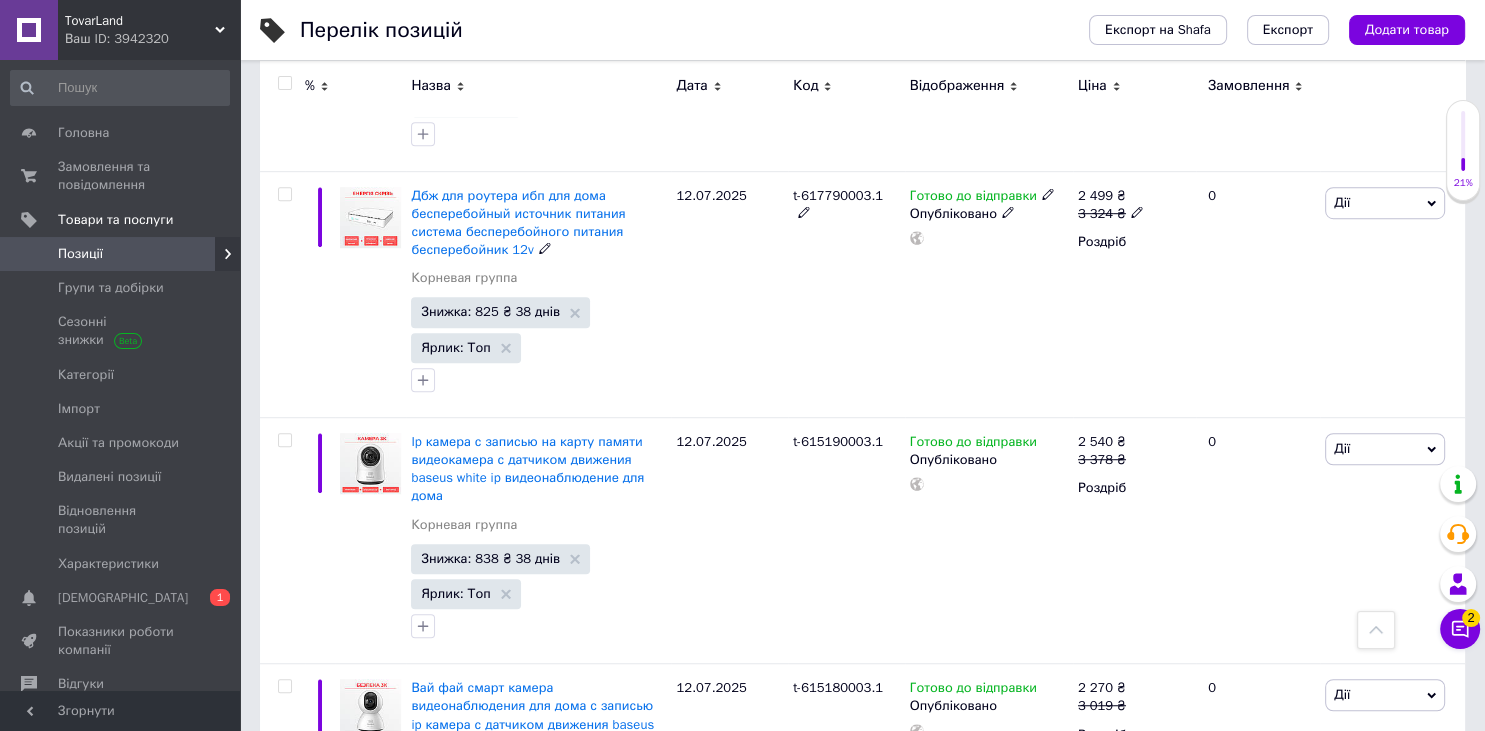 scroll, scrollTop: 998, scrollLeft: 0, axis: vertical 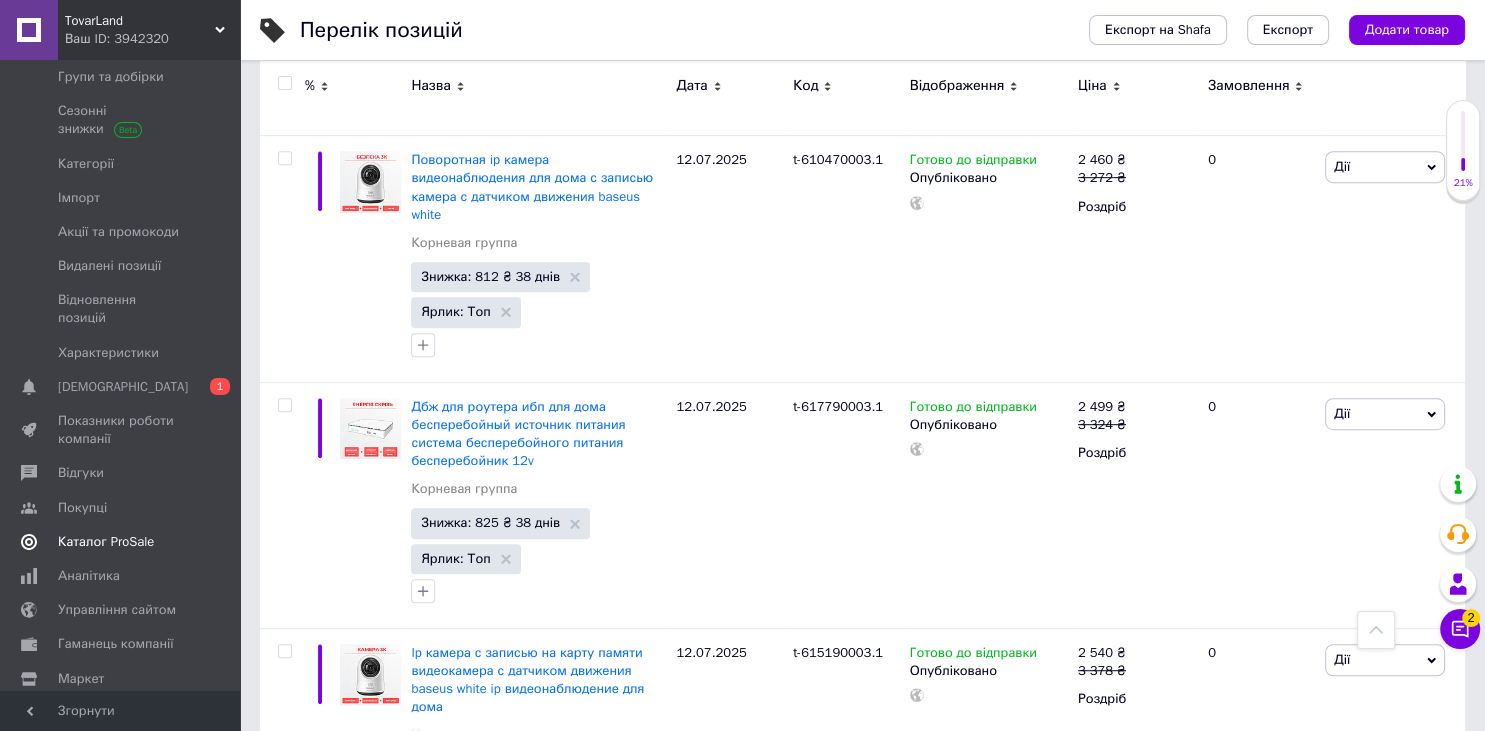 click on "Каталог ProSale" at bounding box center [106, 542] 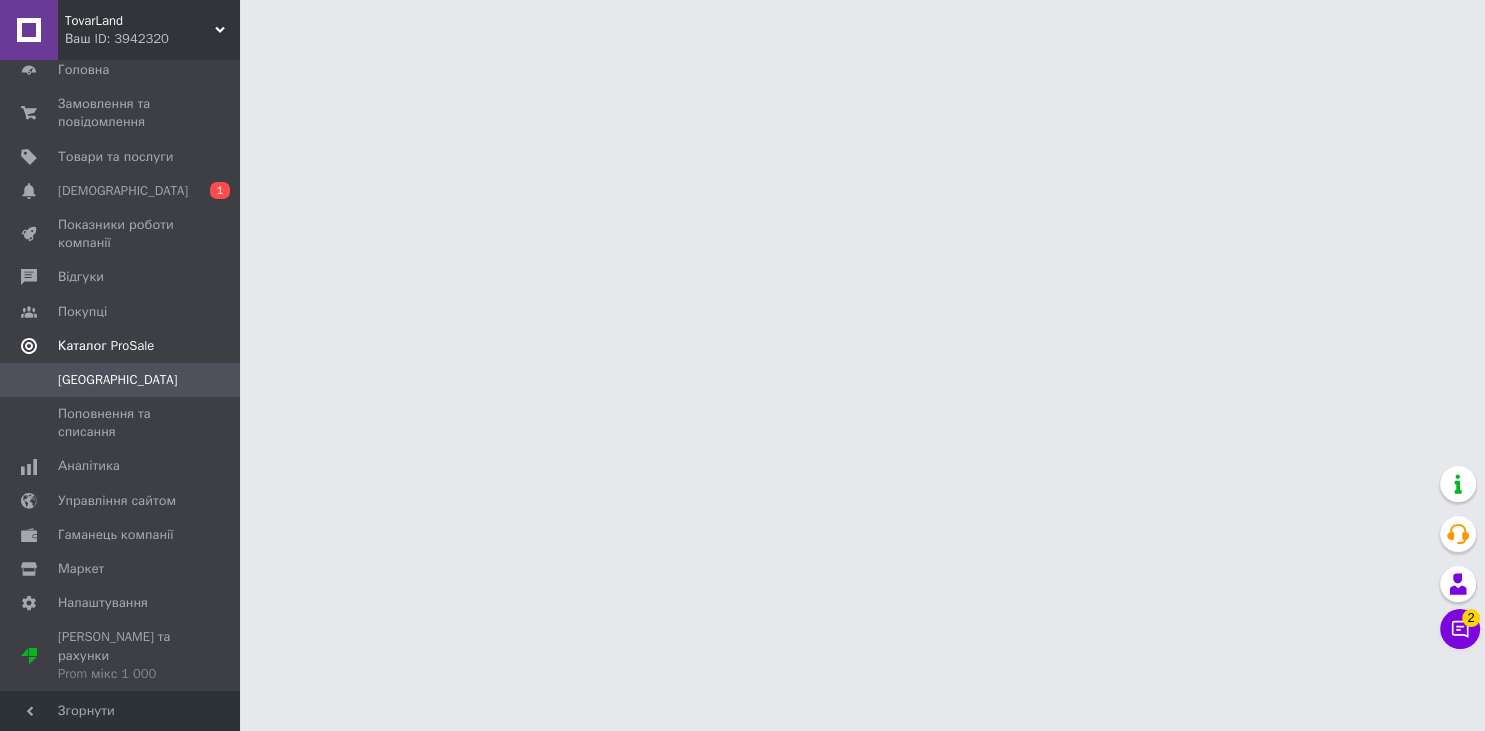 scroll, scrollTop: 0, scrollLeft: 0, axis: both 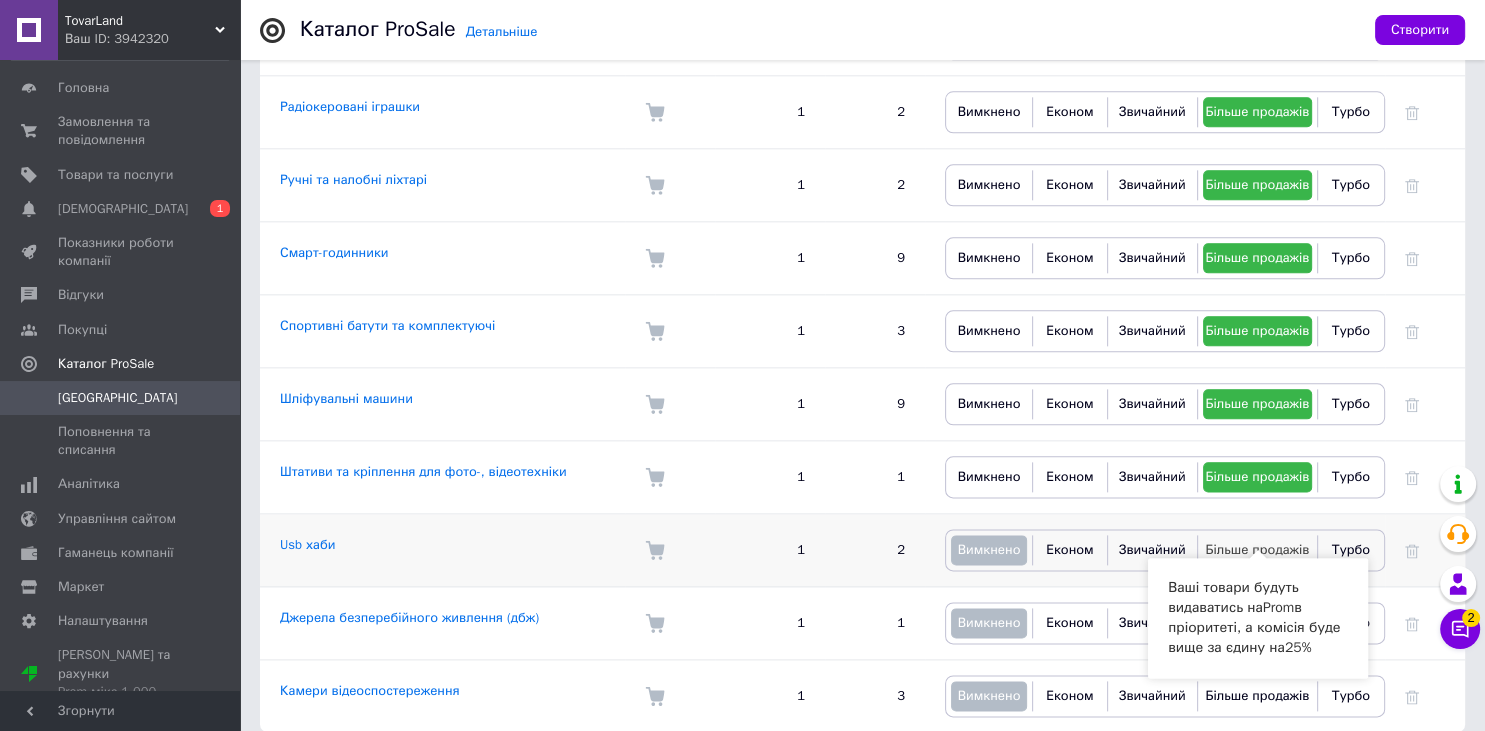 click on "Більше продажів" at bounding box center [1257, 549] 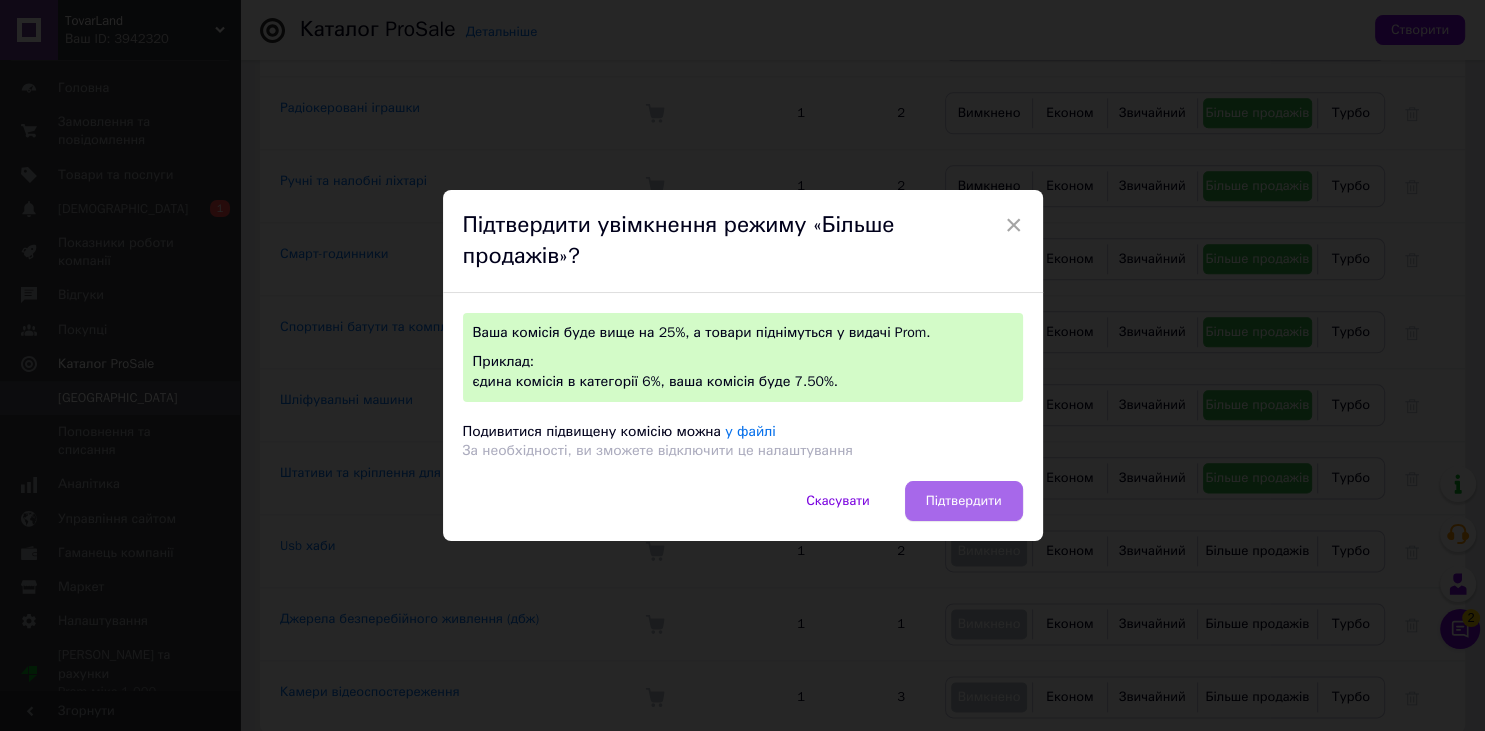 click on "Підтвердити" at bounding box center (964, 501) 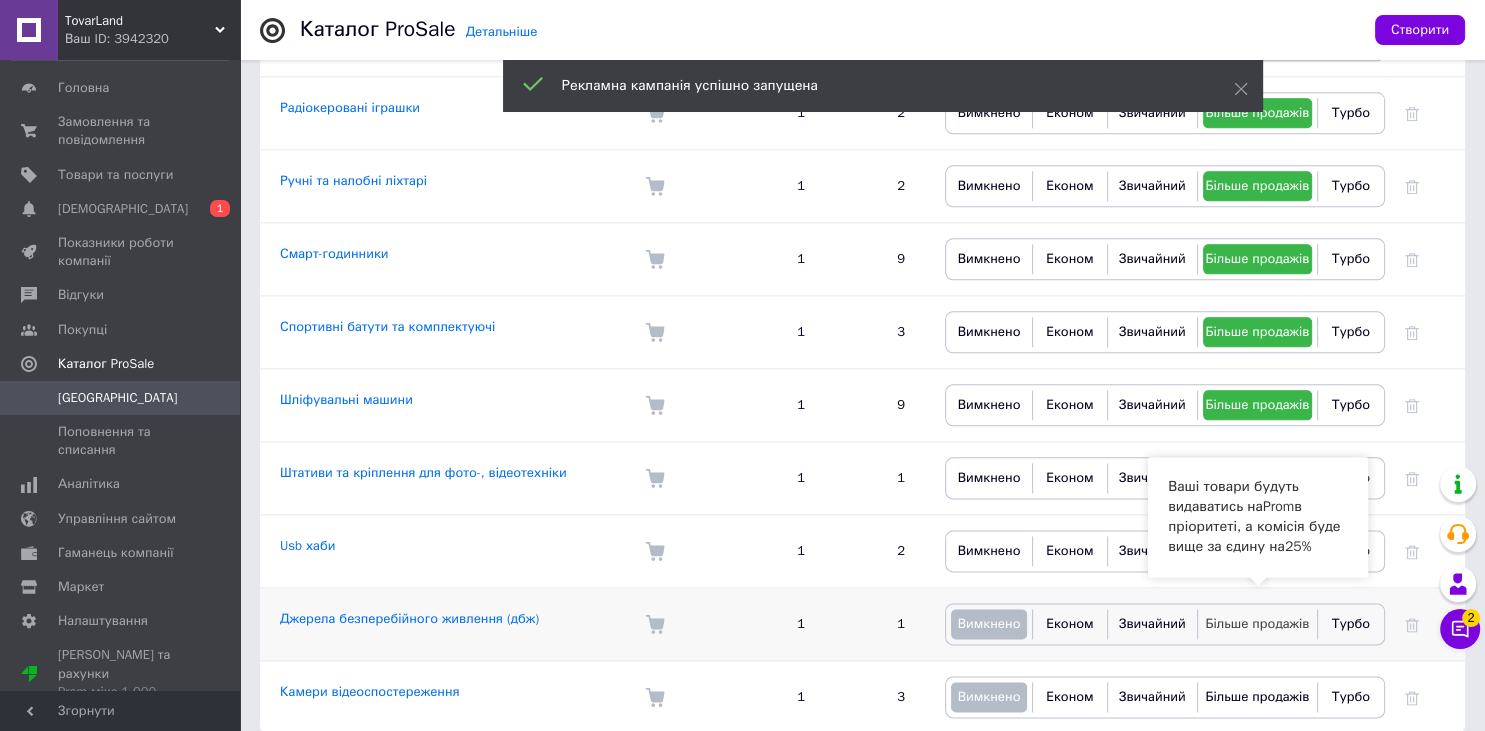 click on "Більше продажів" at bounding box center (1257, 623) 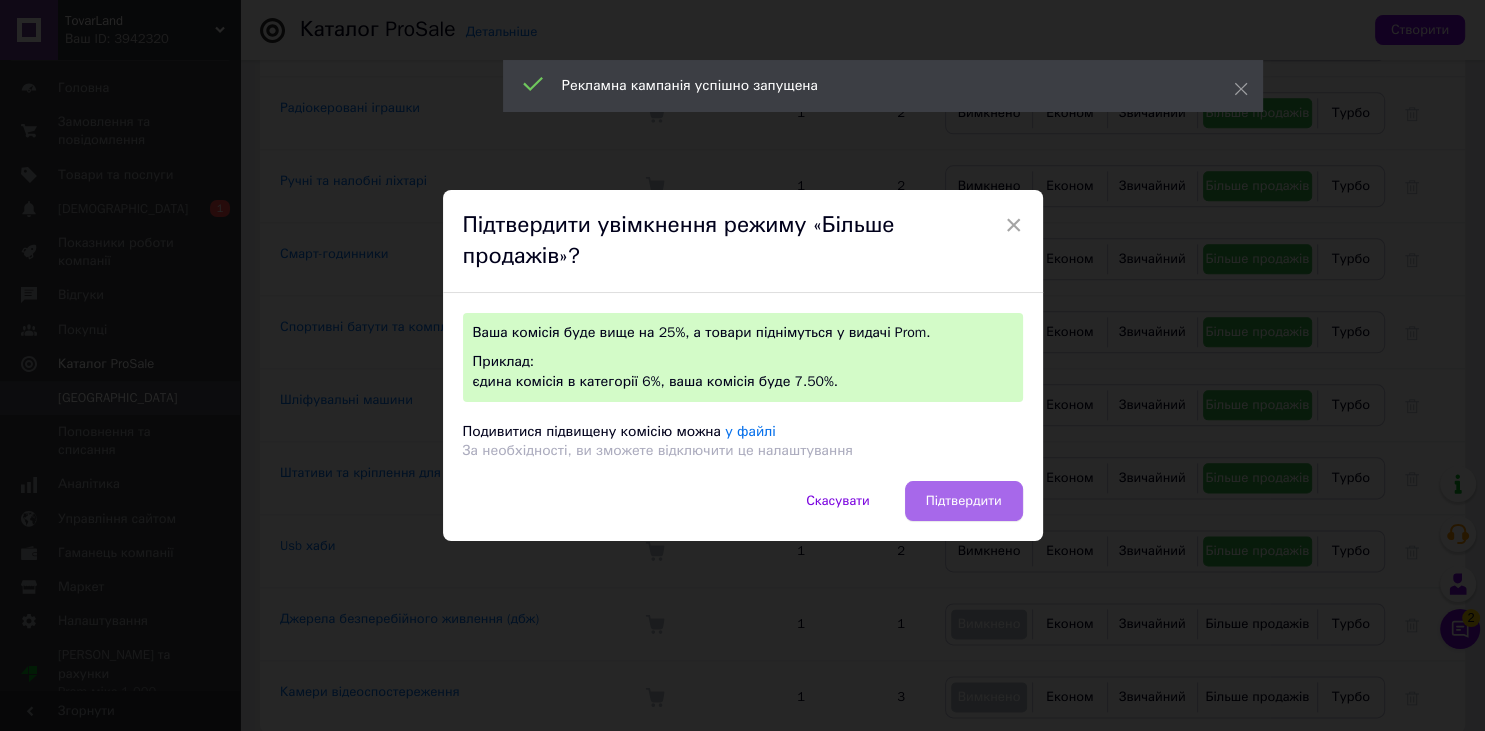 click on "Підтвердити" at bounding box center (964, 501) 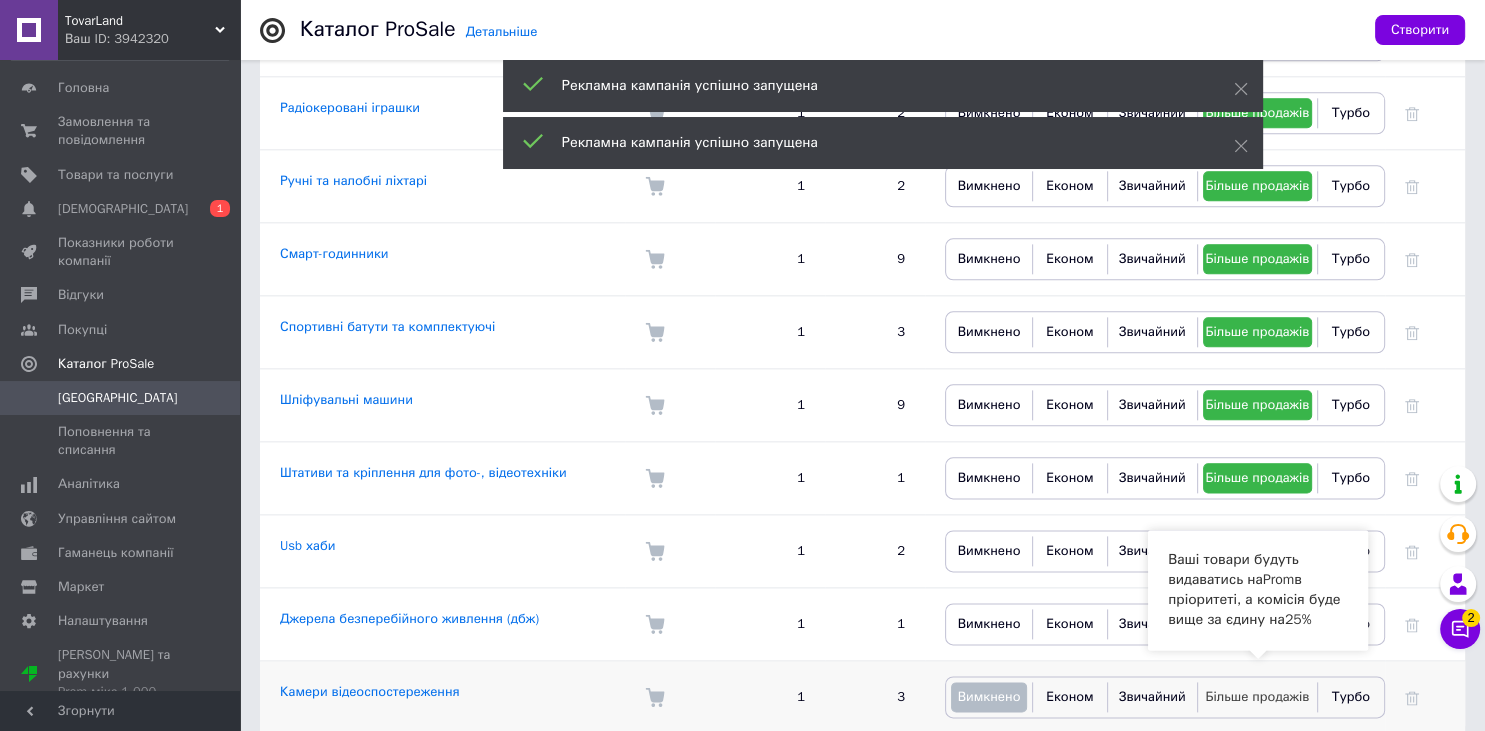click on "Більше продажів" at bounding box center [1257, 696] 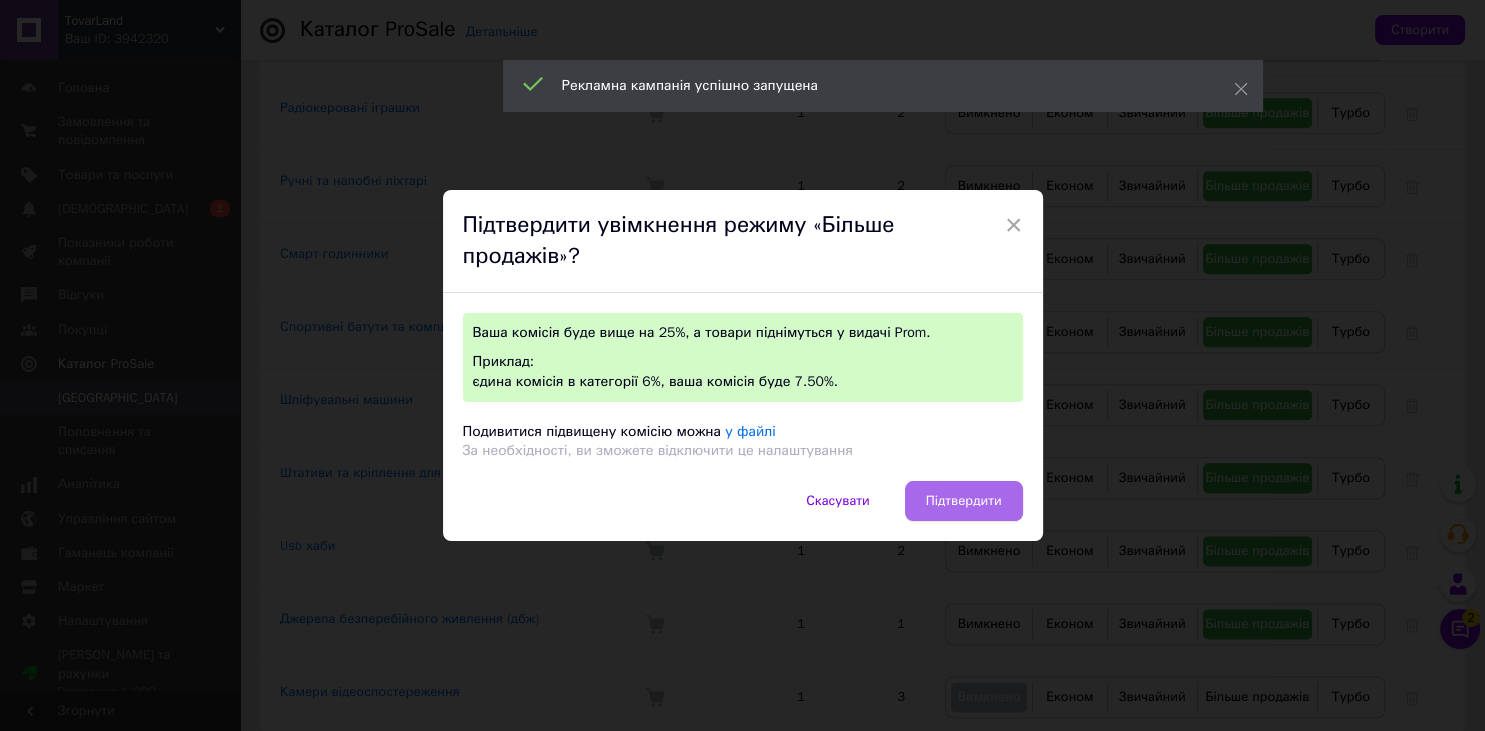 click on "Підтвердити" at bounding box center (964, 501) 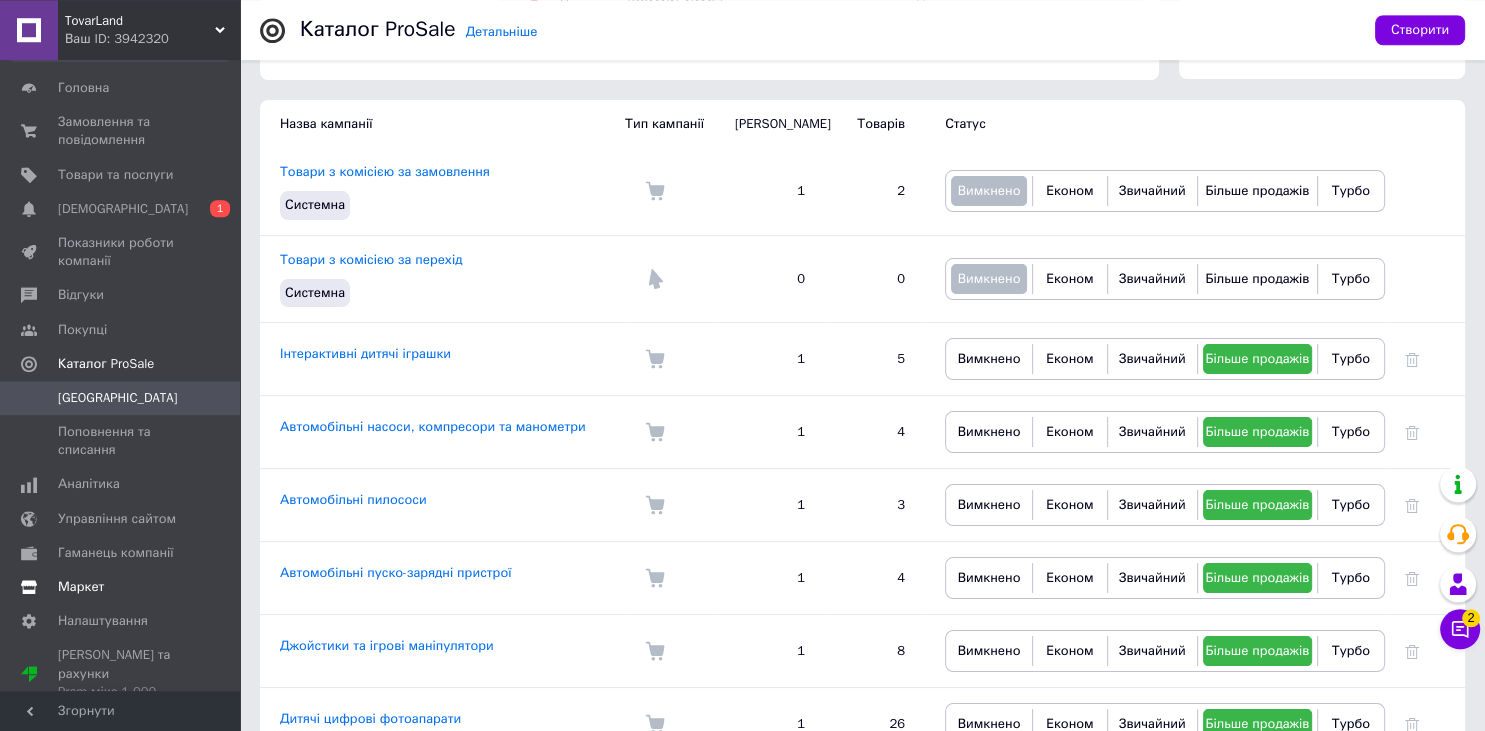 scroll, scrollTop: 105, scrollLeft: 0, axis: vertical 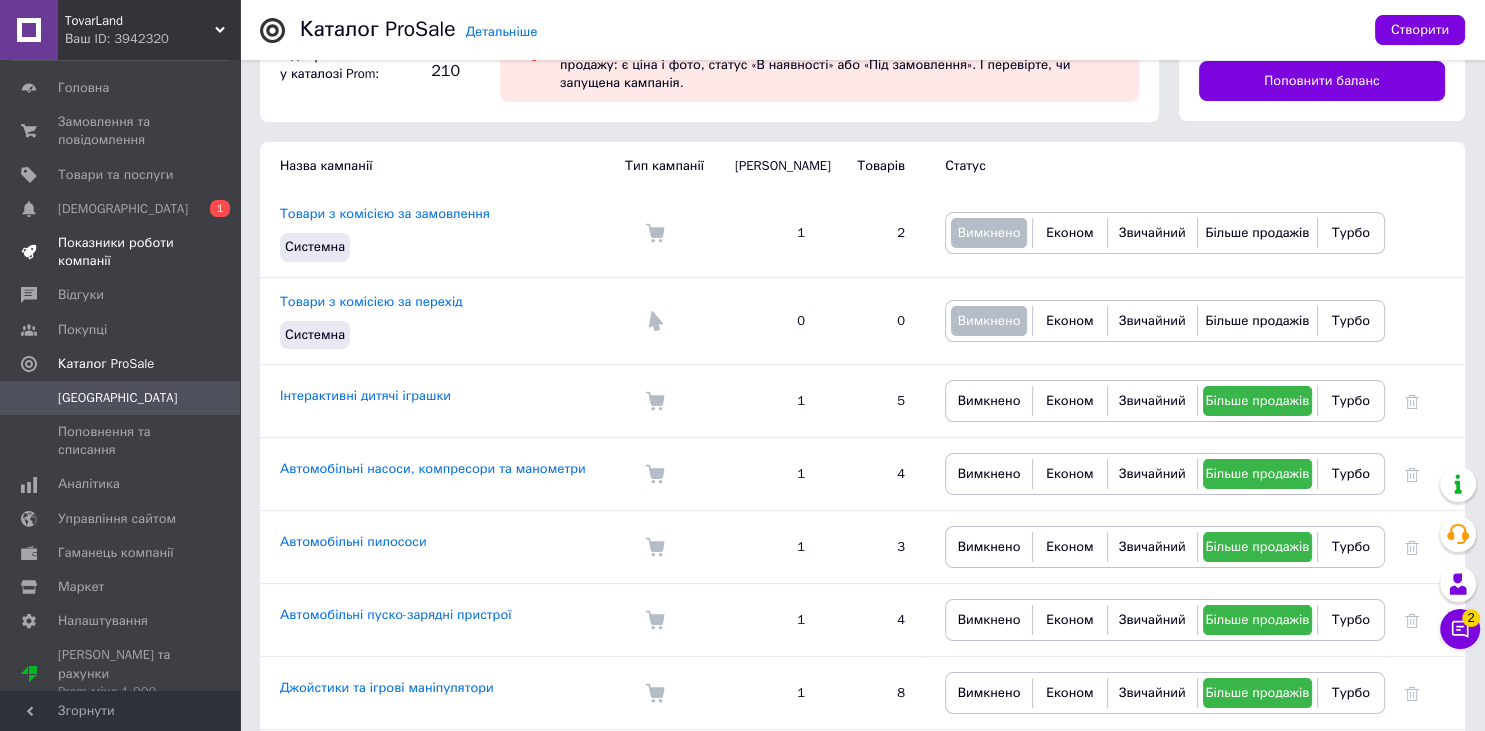 click on "Показники роботи компанії" at bounding box center (121, 252) 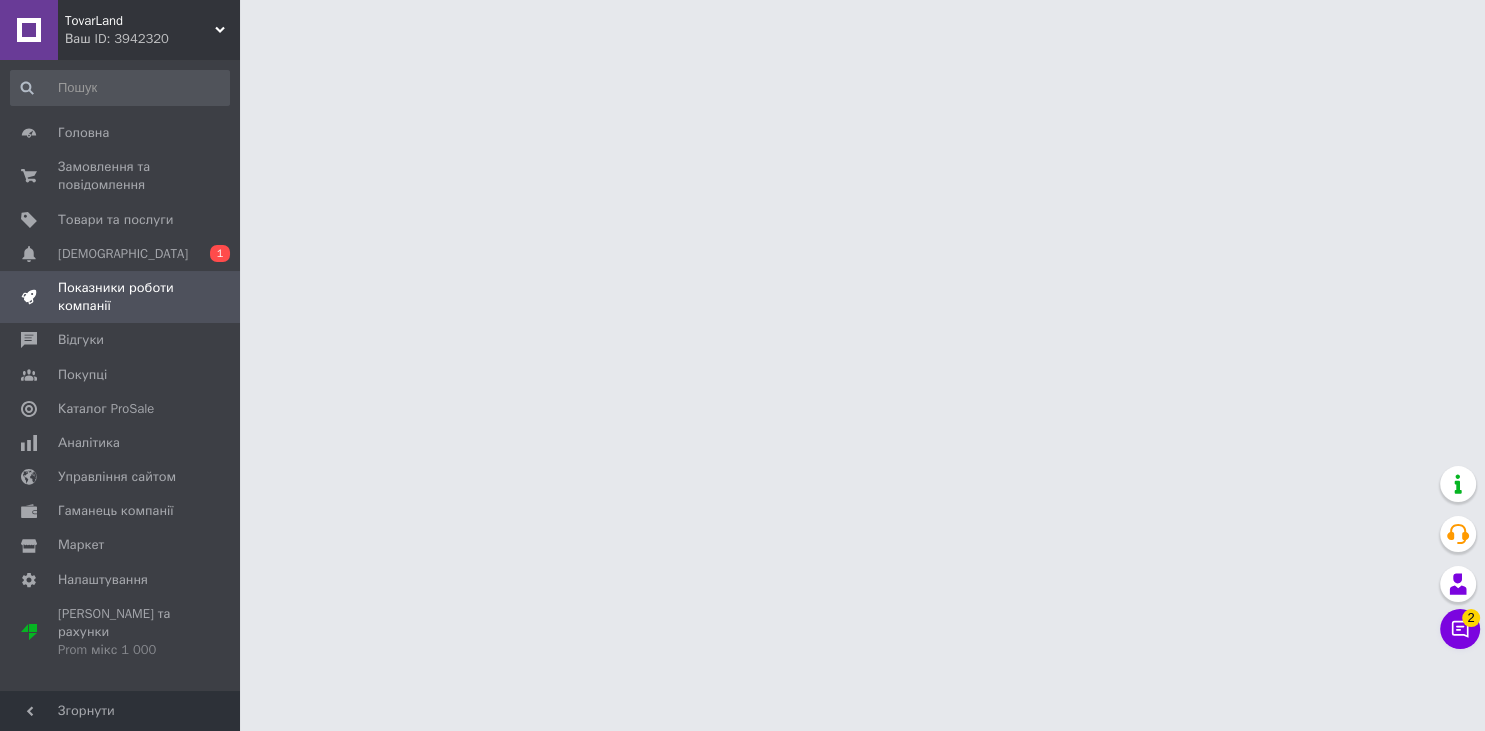 scroll, scrollTop: 0, scrollLeft: 0, axis: both 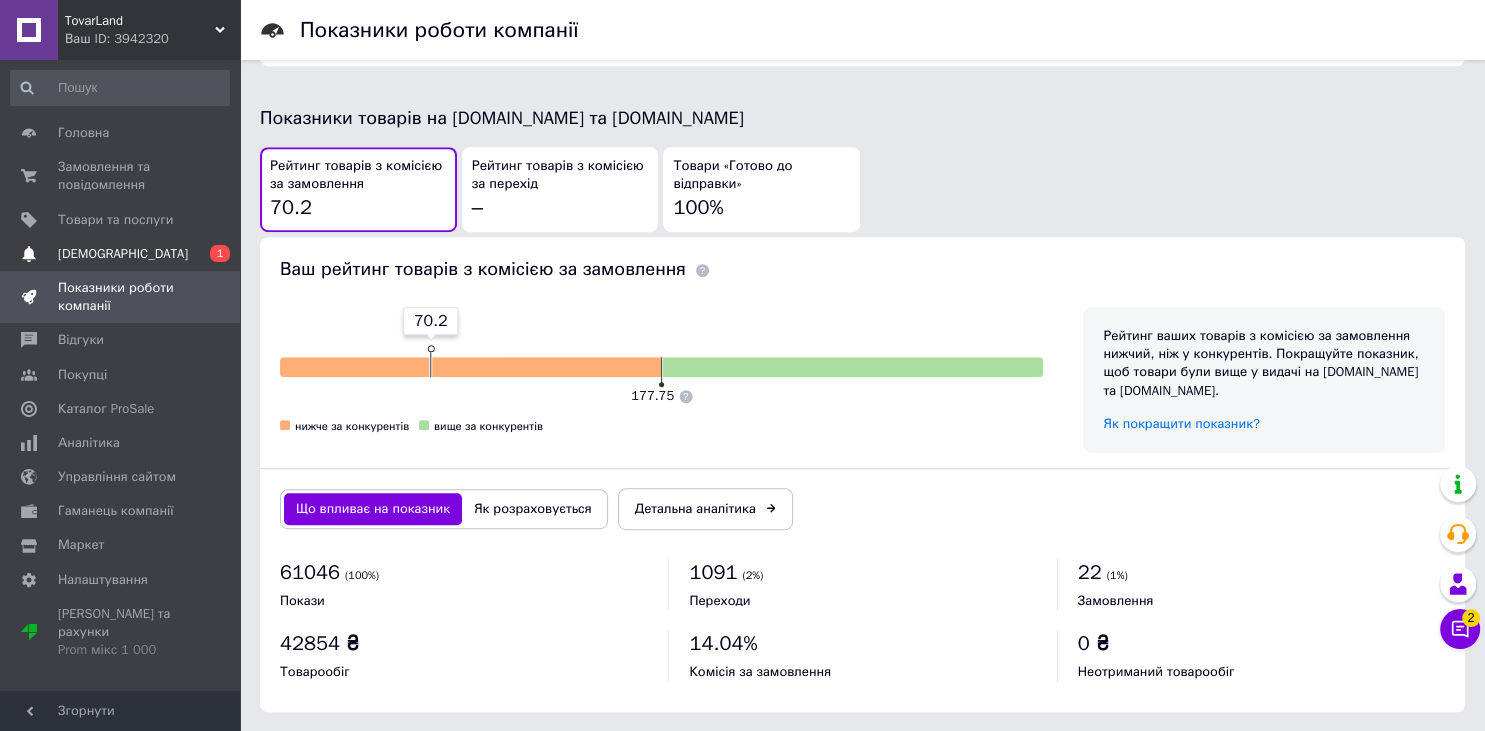 click on "[DEMOGRAPHIC_DATA]" at bounding box center [123, 254] 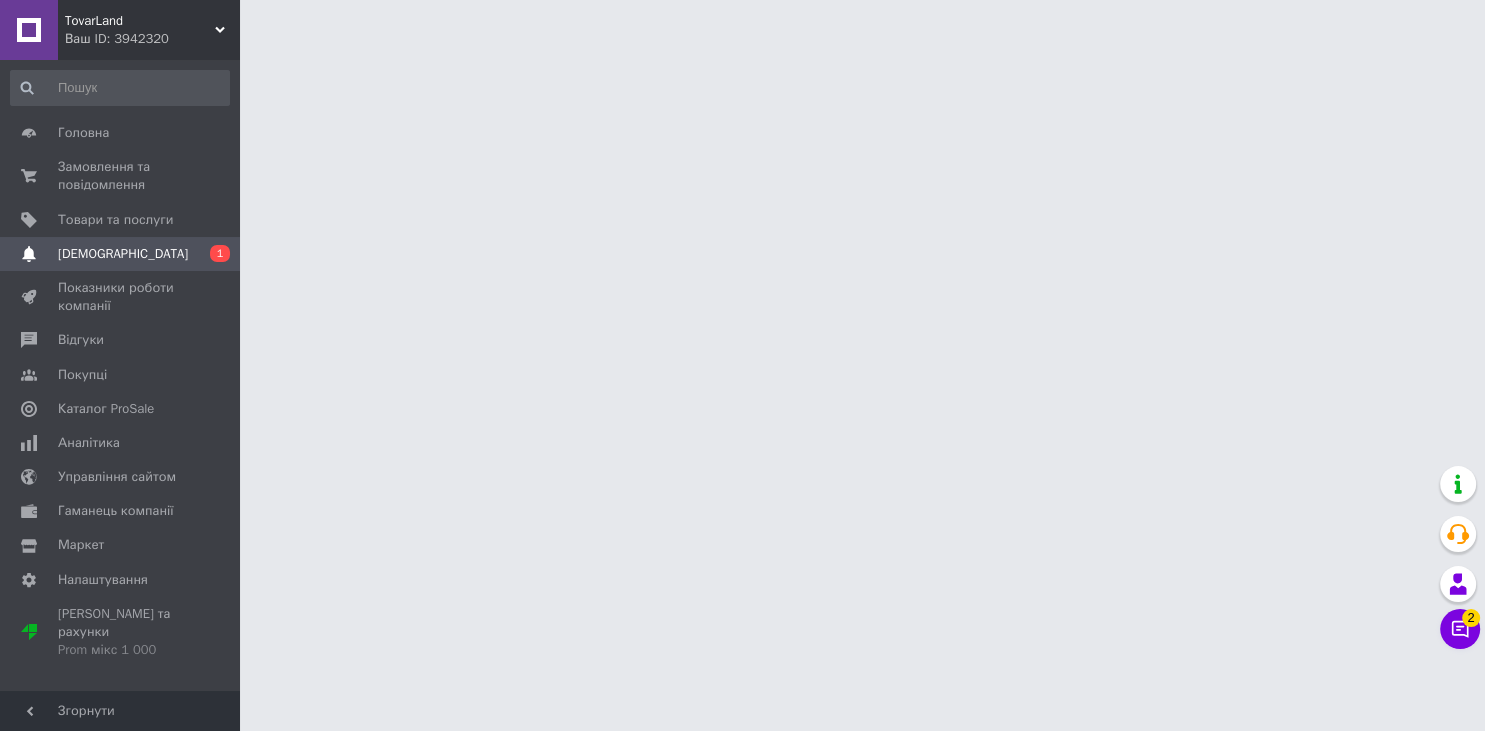 scroll, scrollTop: 0, scrollLeft: 0, axis: both 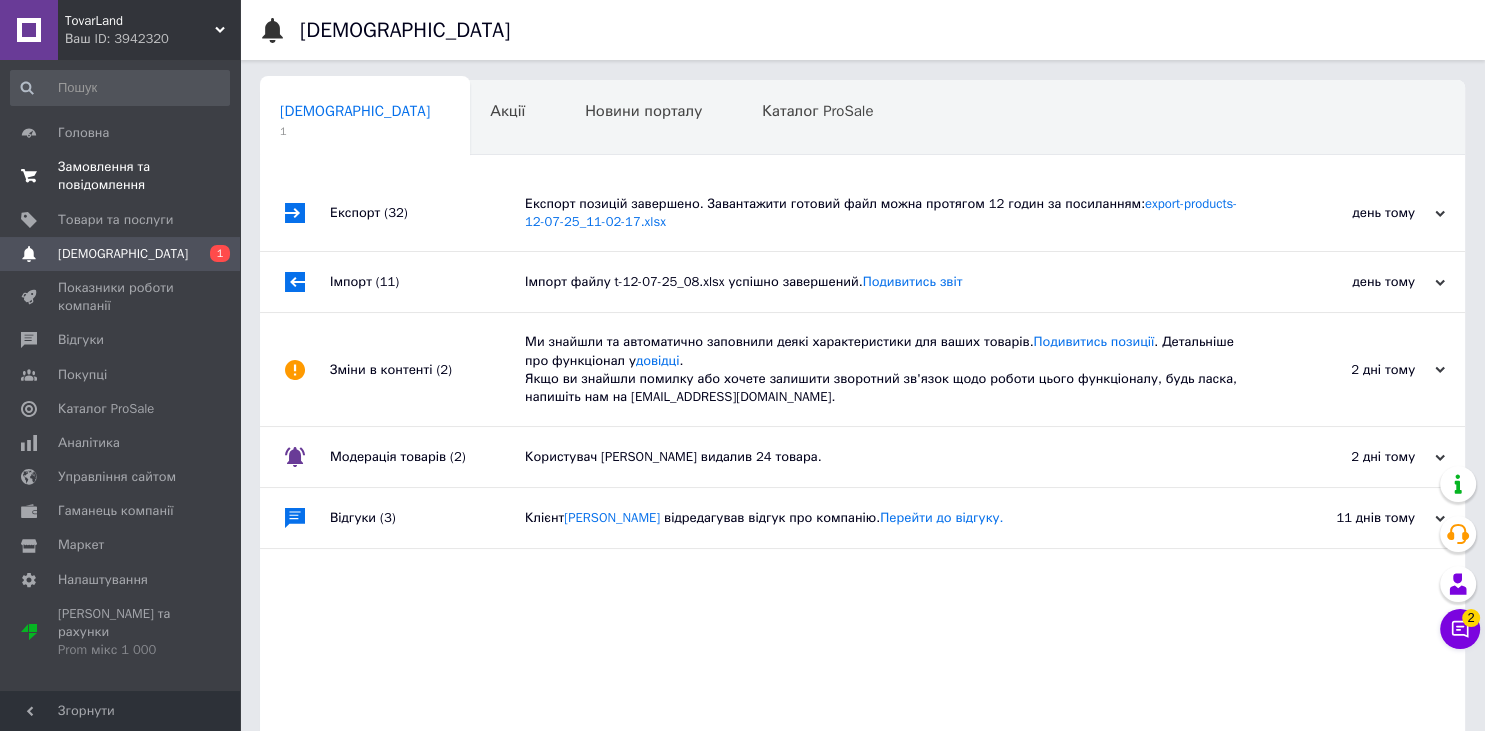 click on "Замовлення та повідомлення" at bounding box center [121, 176] 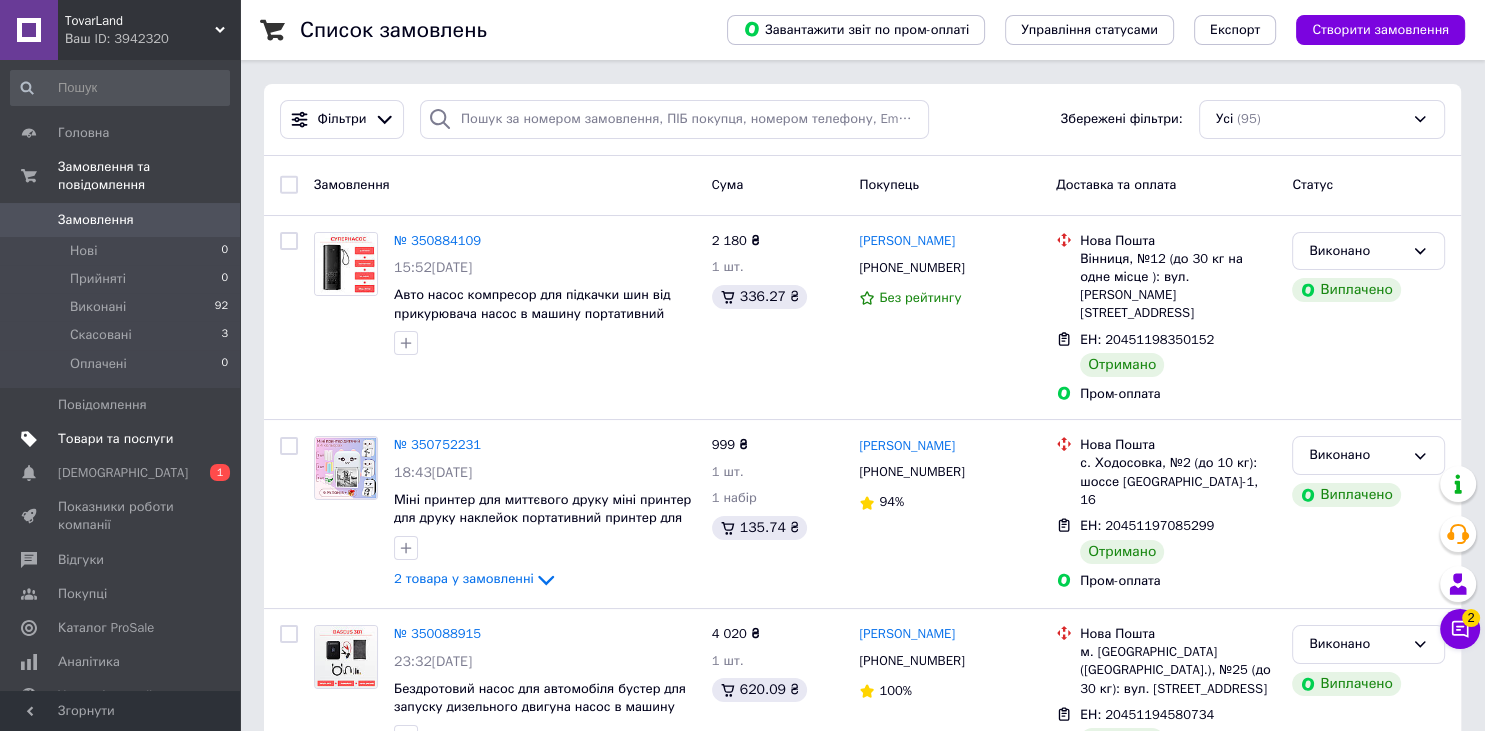 click on "Товари та послуги" at bounding box center [115, 439] 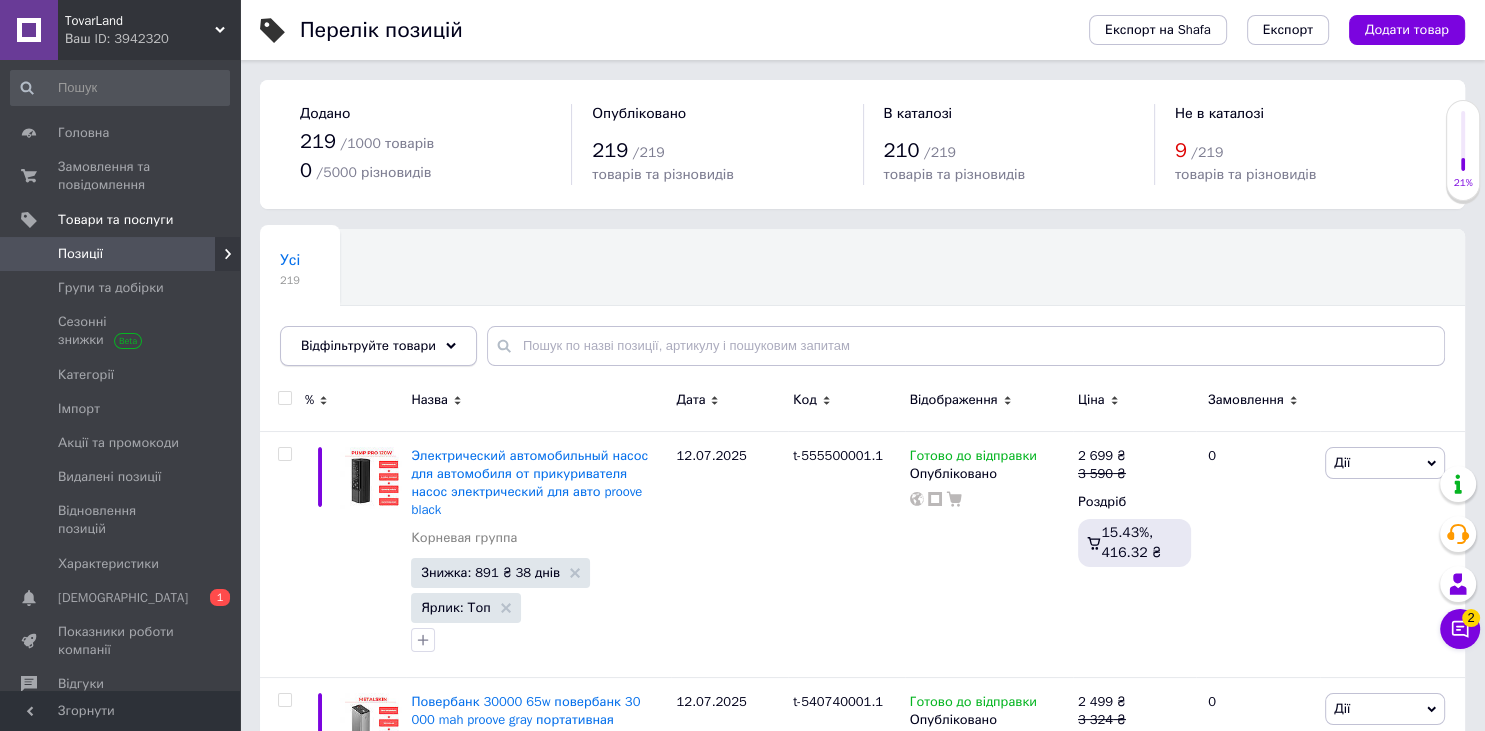 click 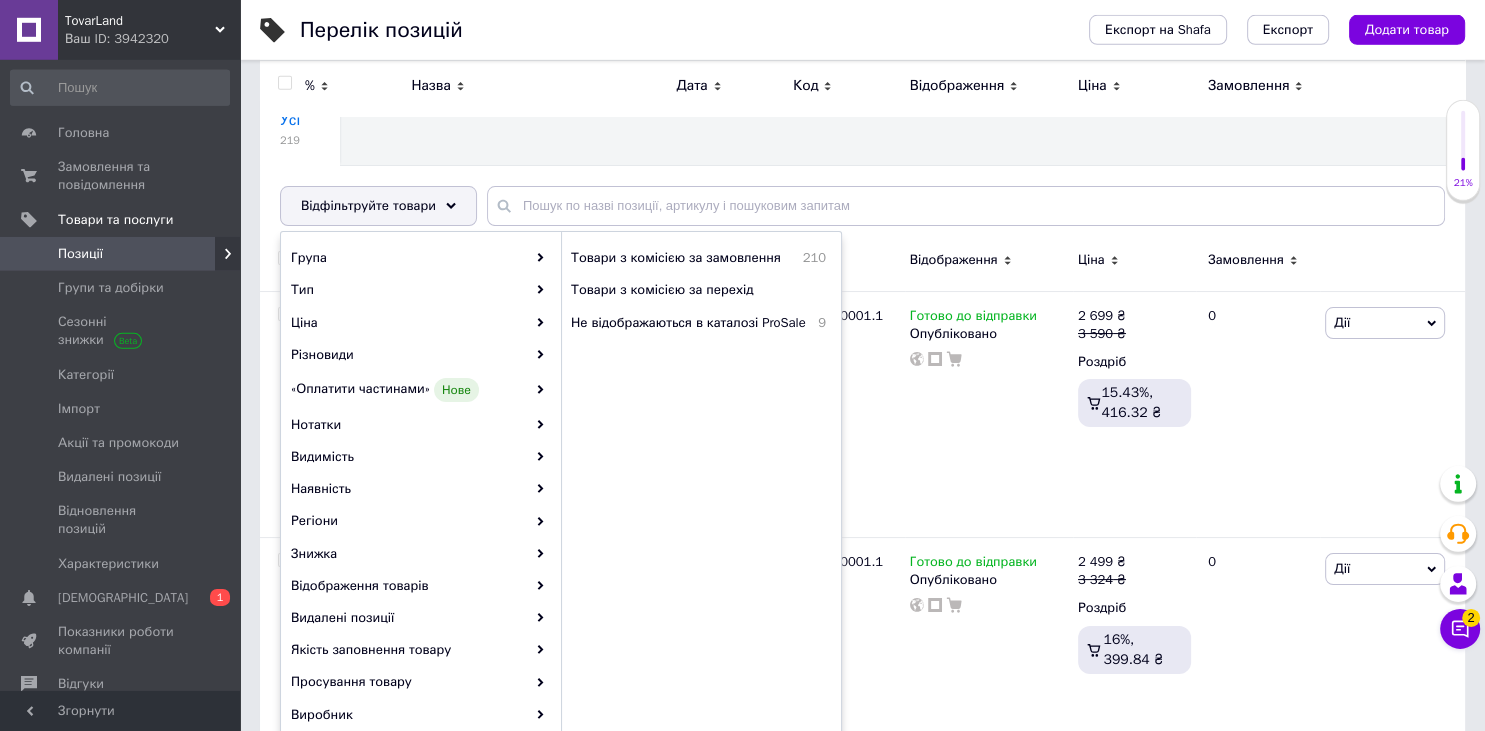 scroll, scrollTop: 105, scrollLeft: 0, axis: vertical 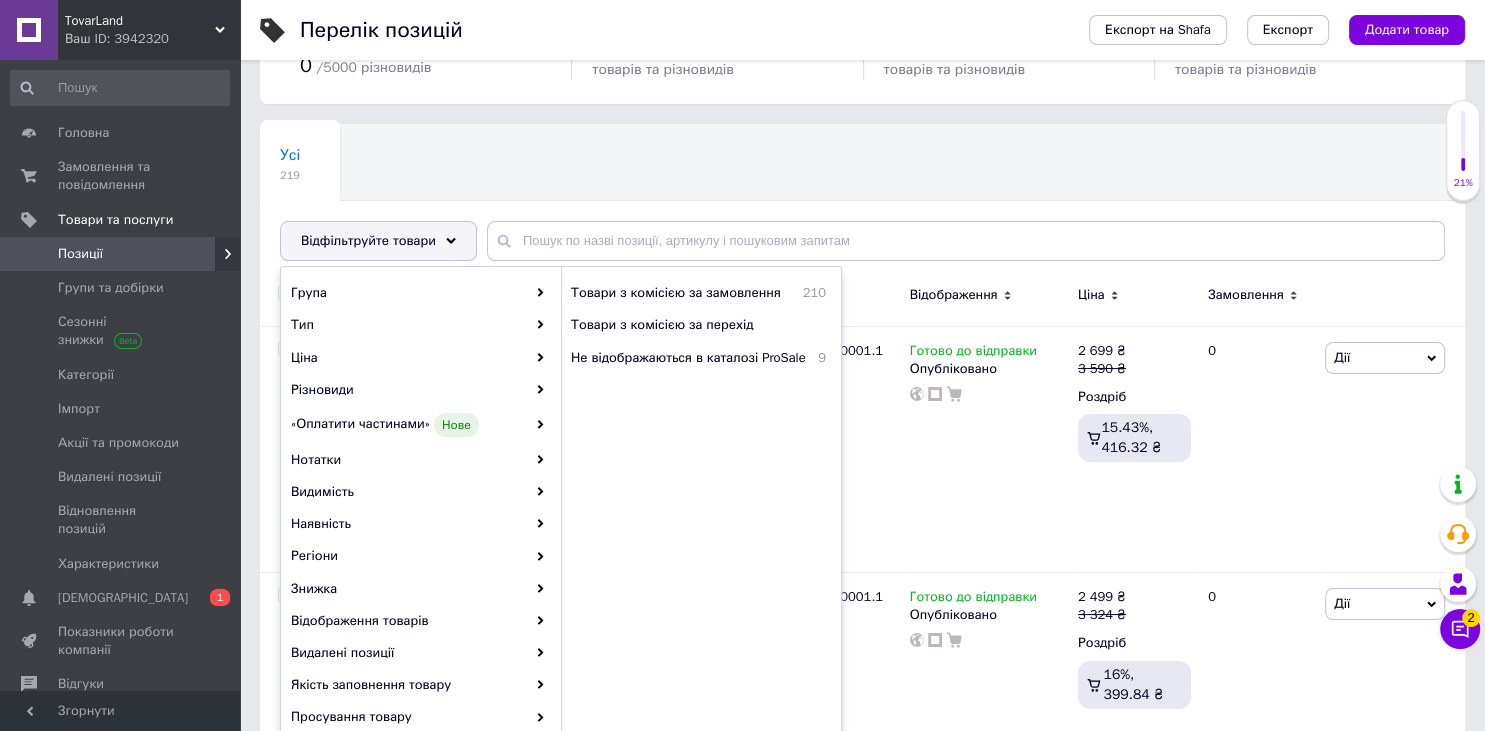 click on "Нічого не знайдено Можливо, помилка у слові  або немає відповідностей за вашим запитом. Товари з комісією за замовлення  210 Товари з комісією за перехід Не відображаються в каталозі ProSale  9" at bounding box center [701, 602] 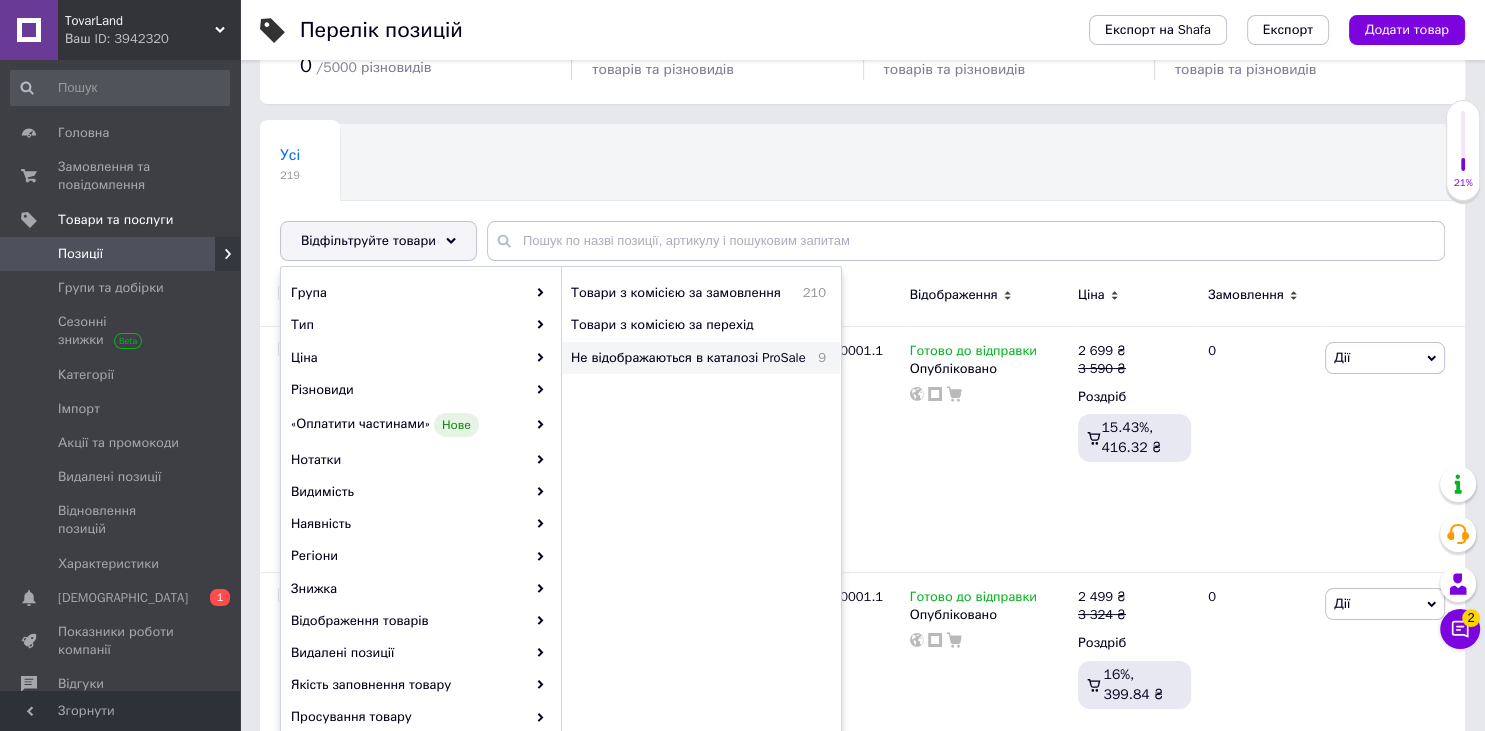 click on "Не відображаються в каталозі ProSale" at bounding box center (689, 358) 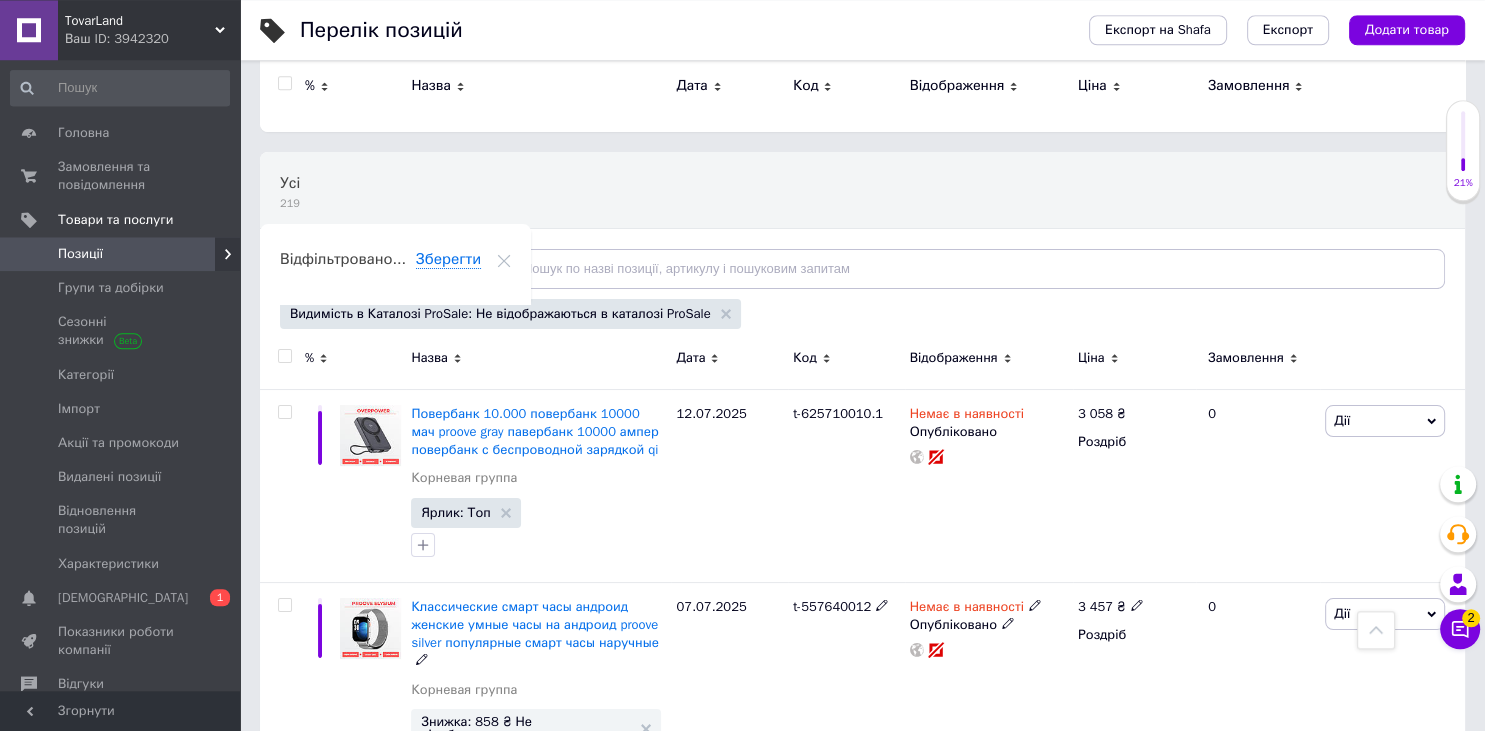 scroll, scrollTop: 0, scrollLeft: 0, axis: both 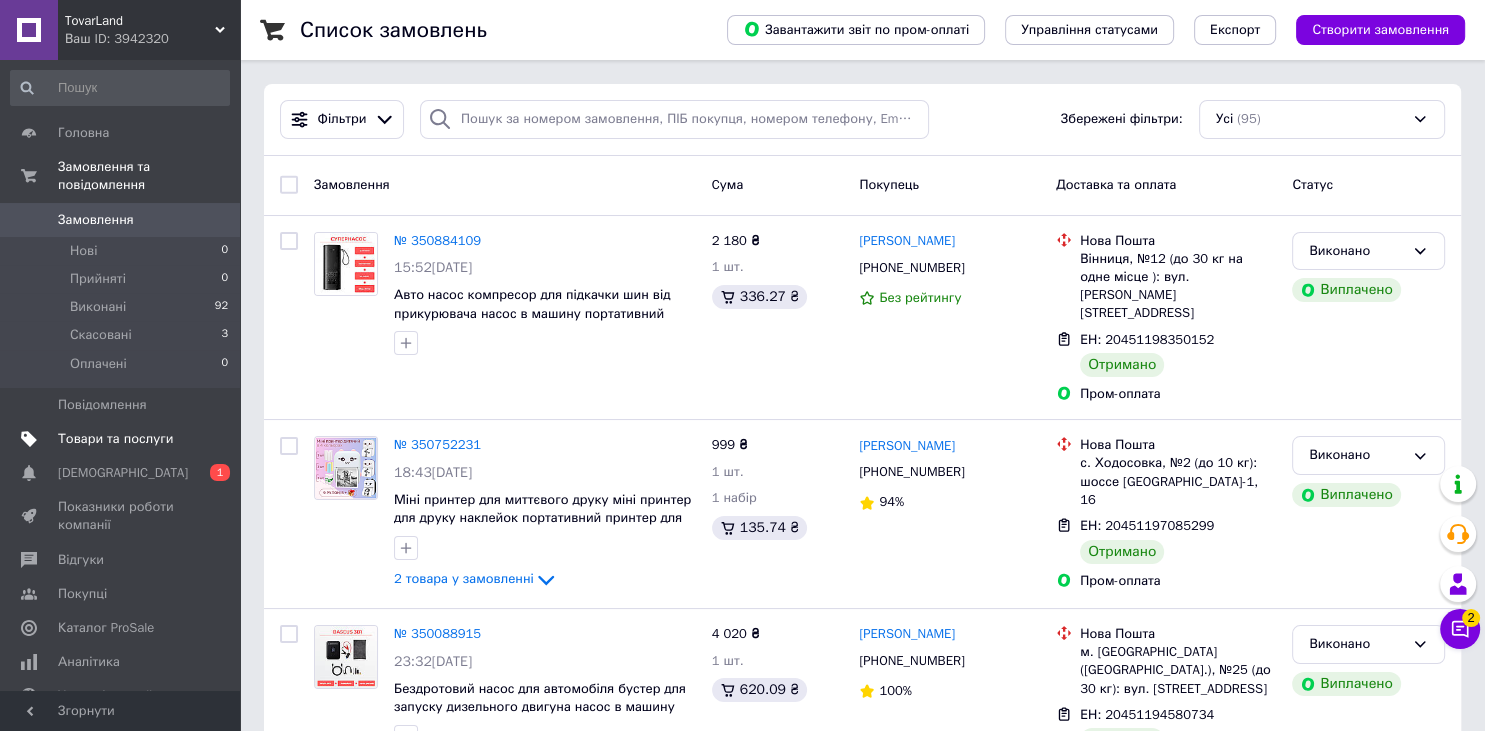 click on "Товари та послуги" at bounding box center (115, 439) 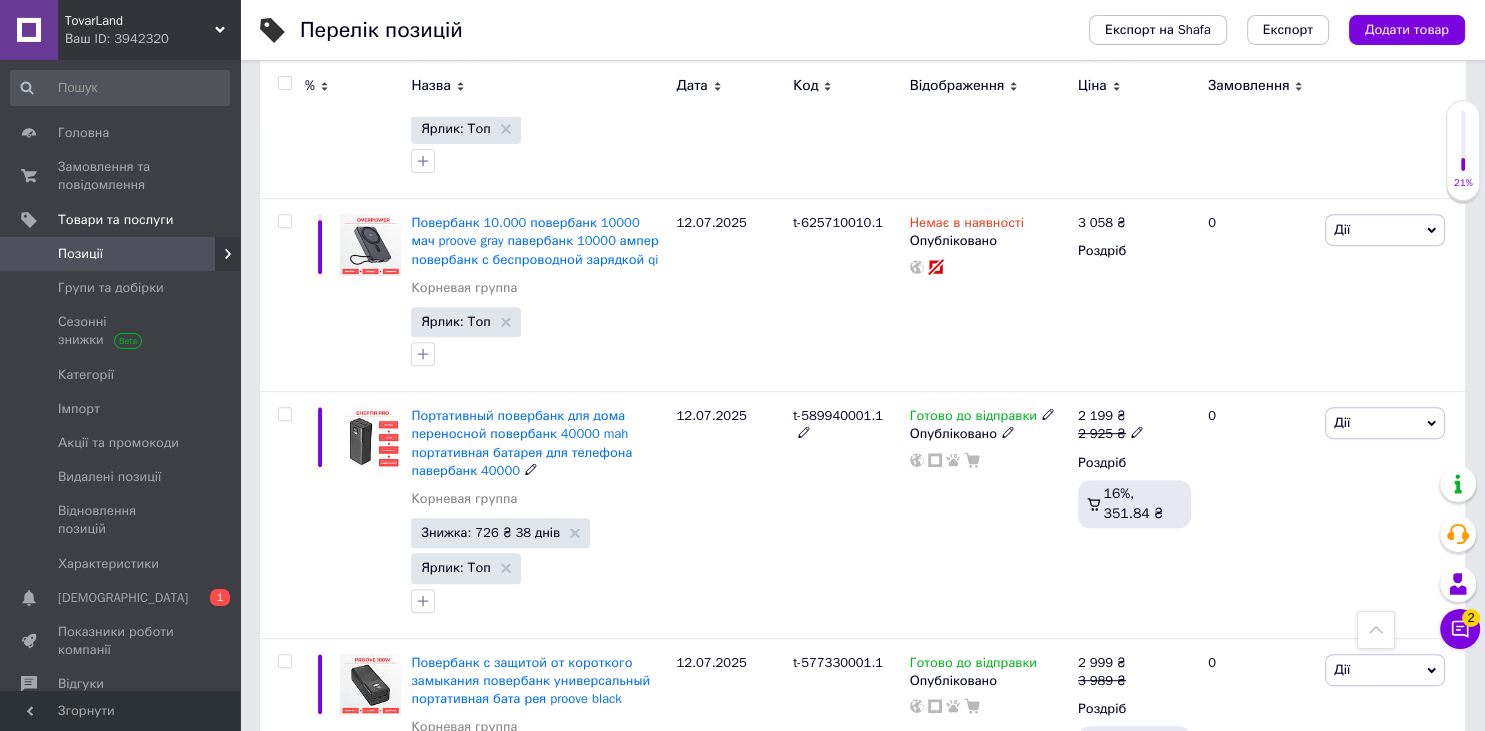 scroll, scrollTop: 633, scrollLeft: 0, axis: vertical 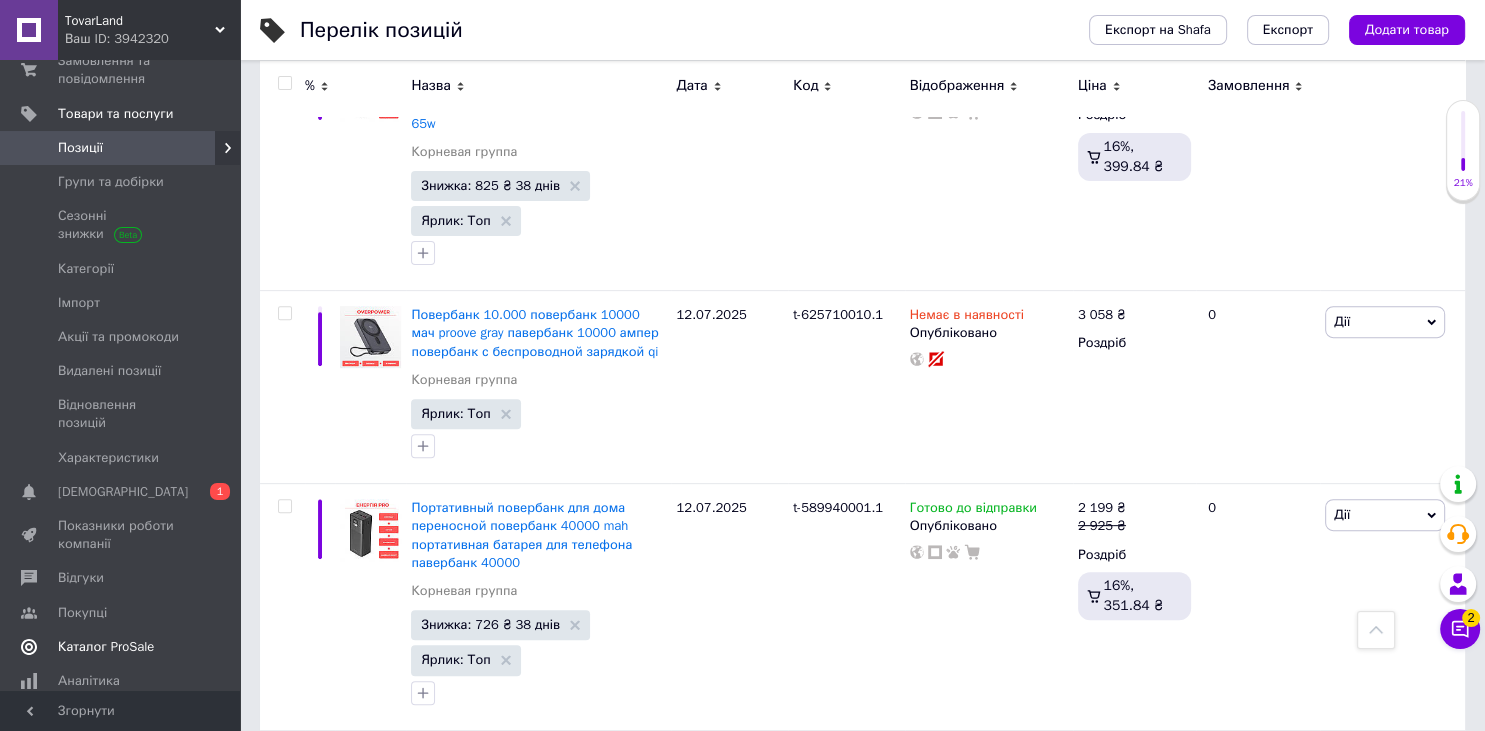 click on "Каталог ProSale" at bounding box center (106, 647) 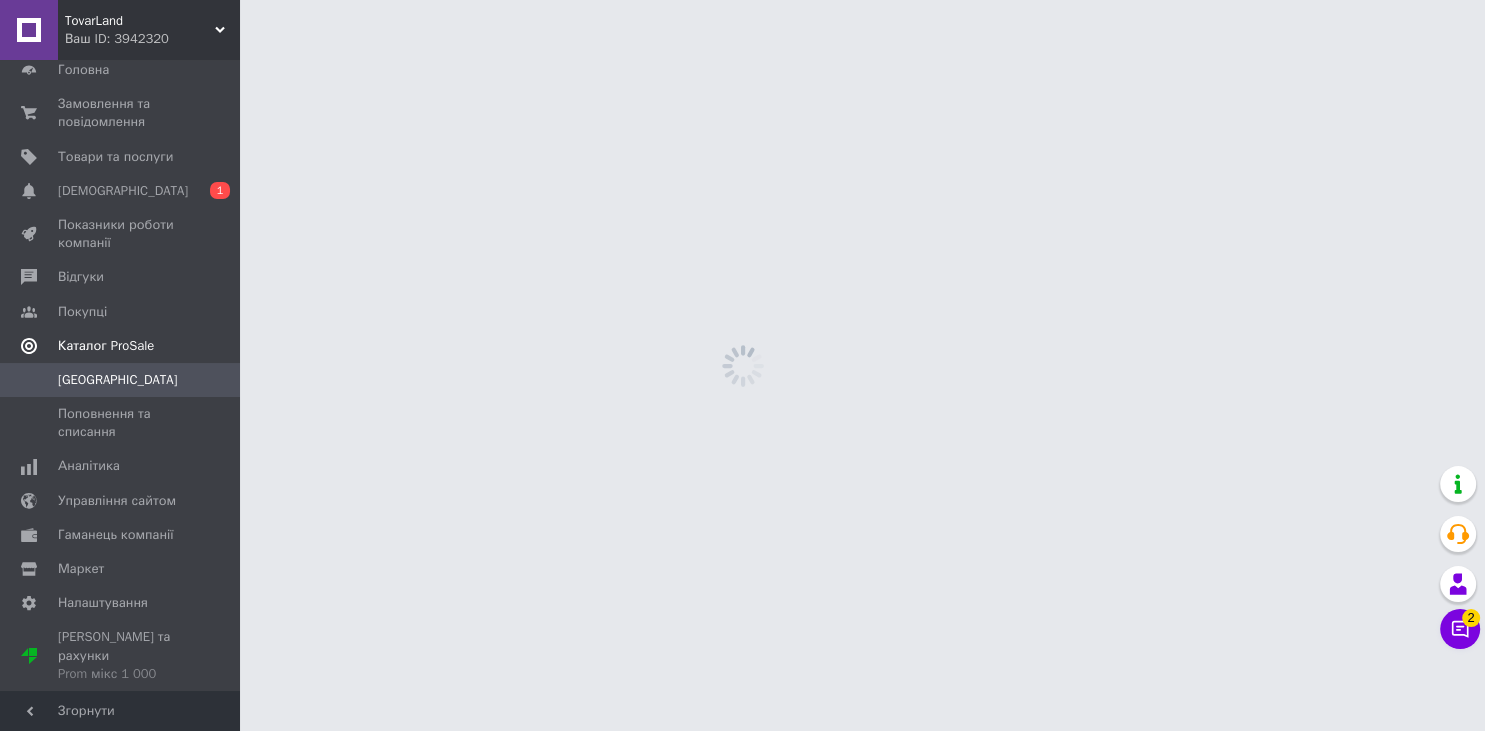 scroll, scrollTop: 0, scrollLeft: 0, axis: both 